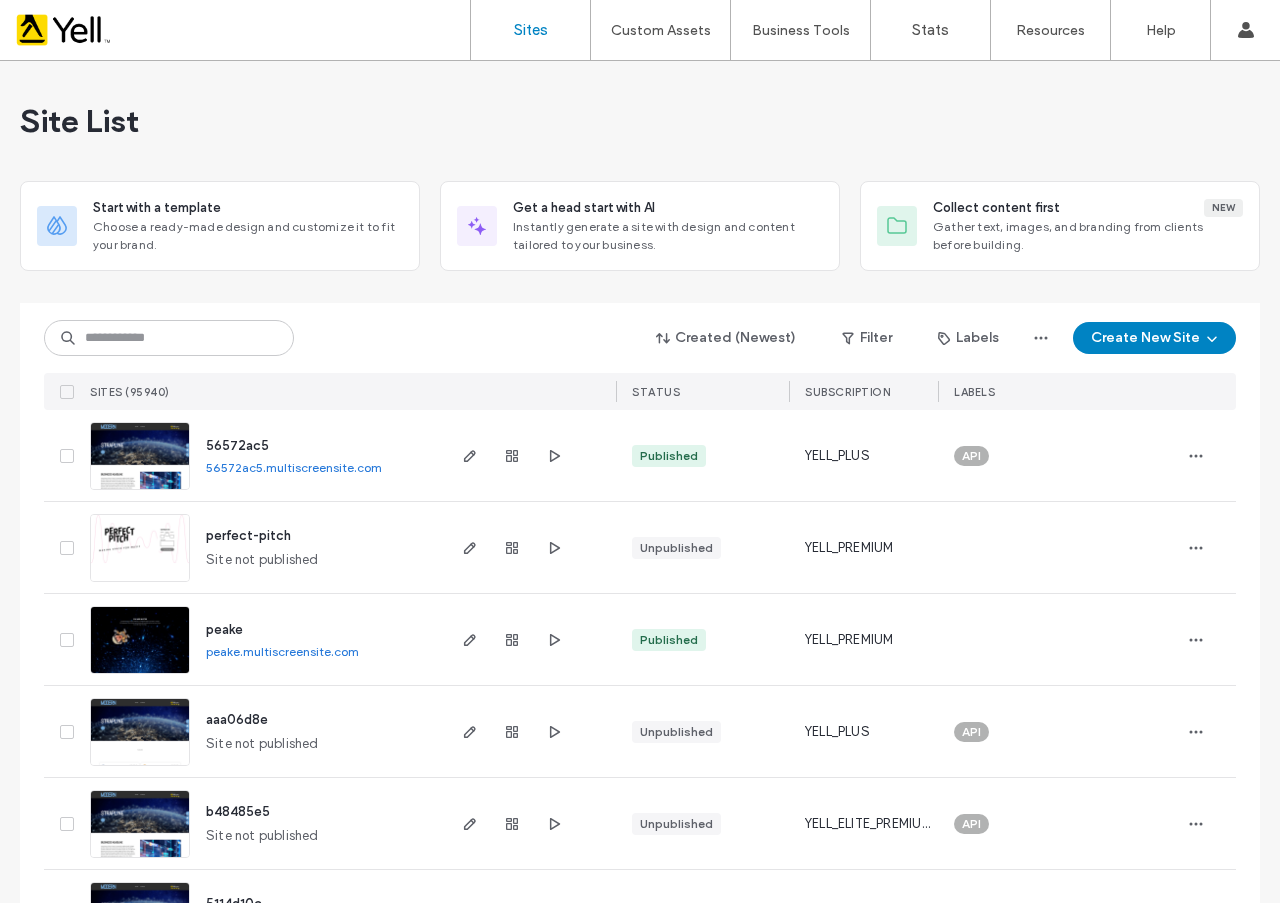 scroll, scrollTop: 0, scrollLeft: 0, axis: both 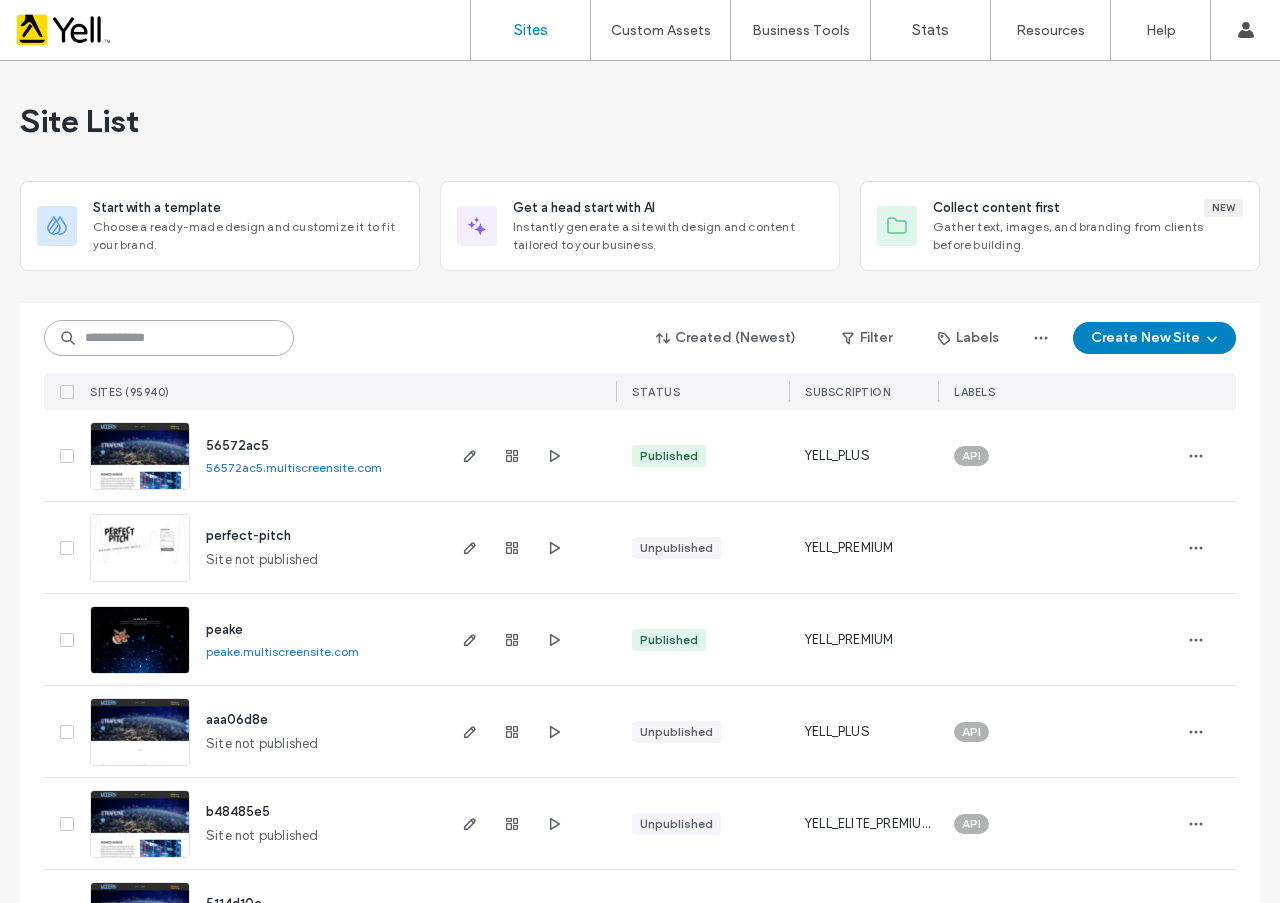 click at bounding box center (169, 338) 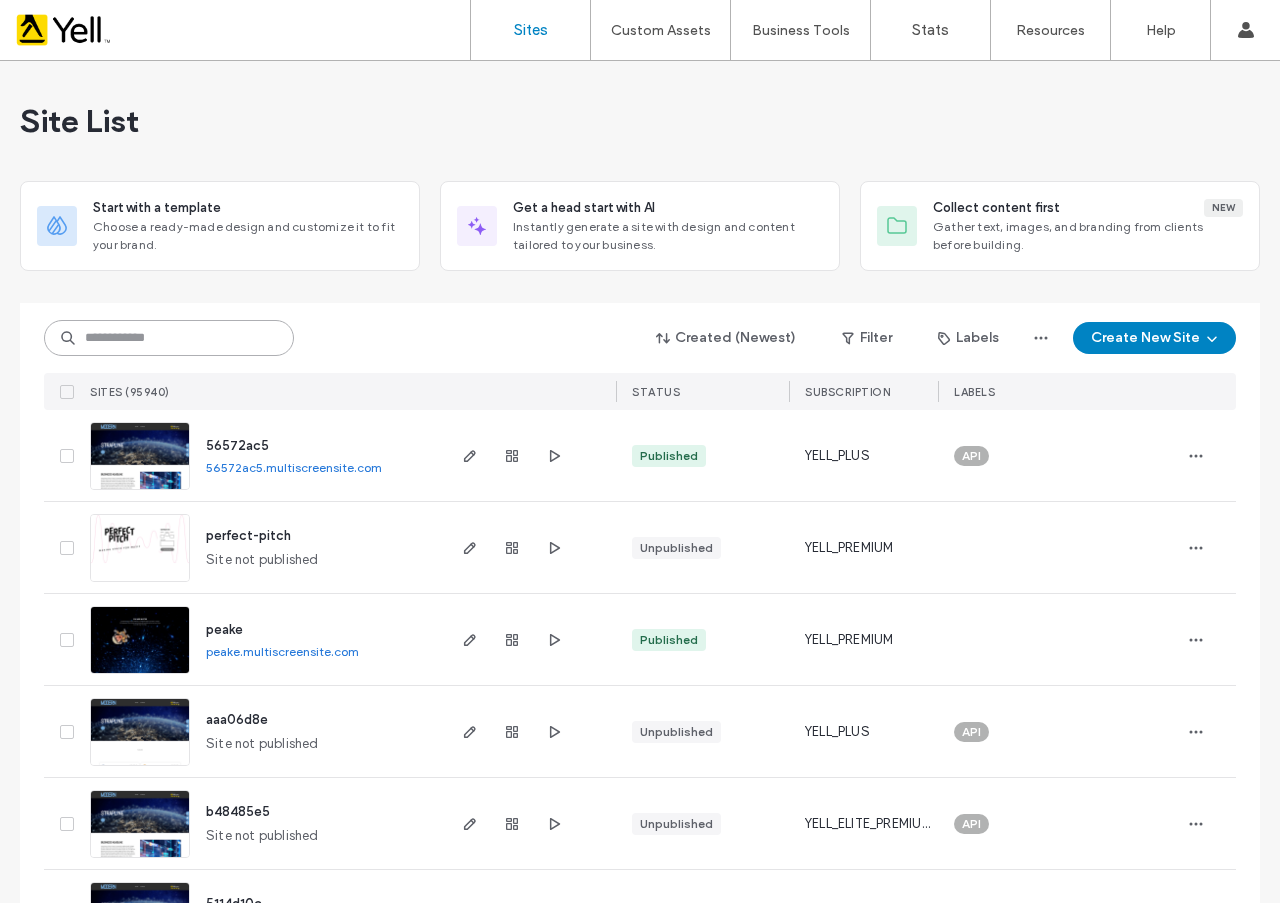 paste on "**********" 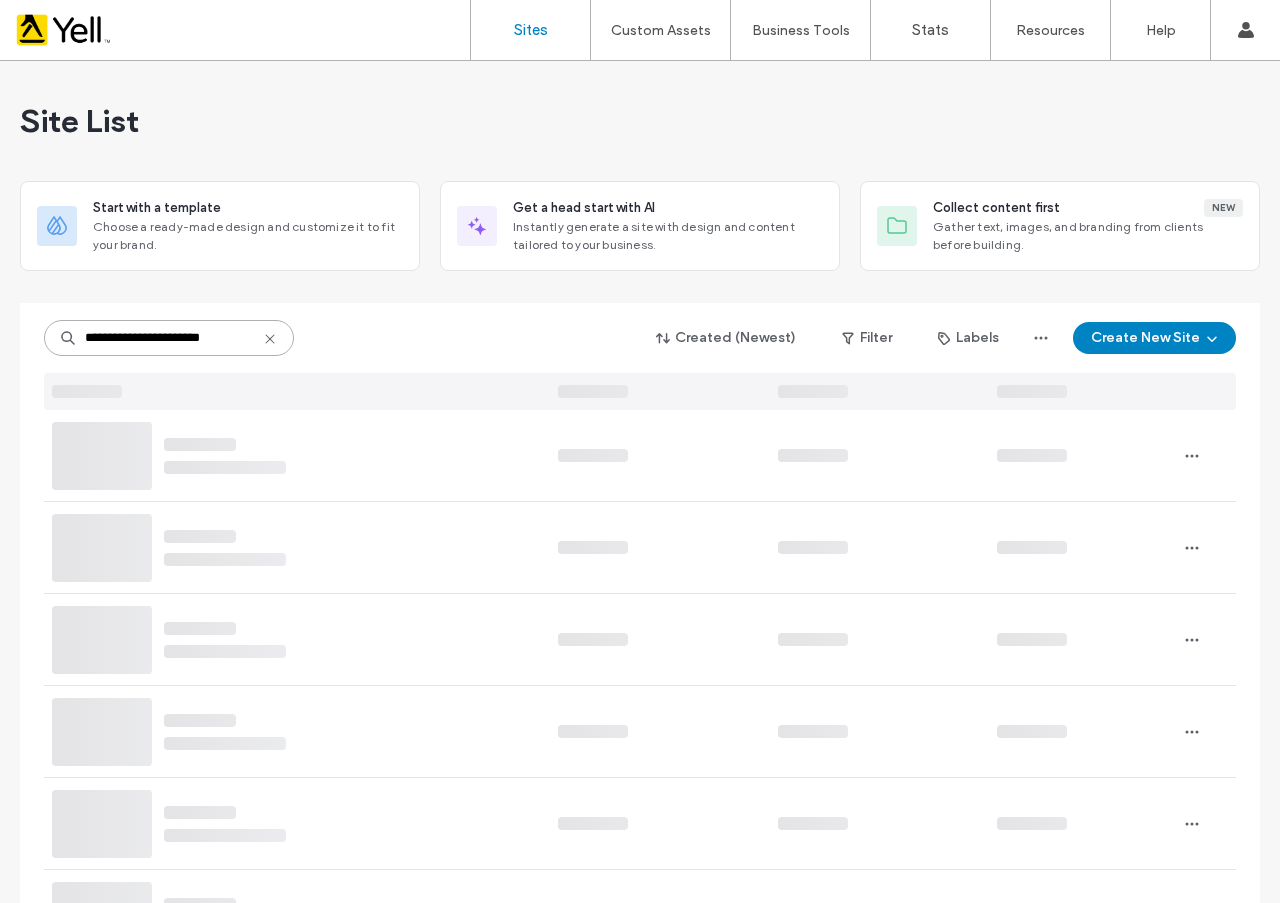 scroll, scrollTop: 0, scrollLeft: 0, axis: both 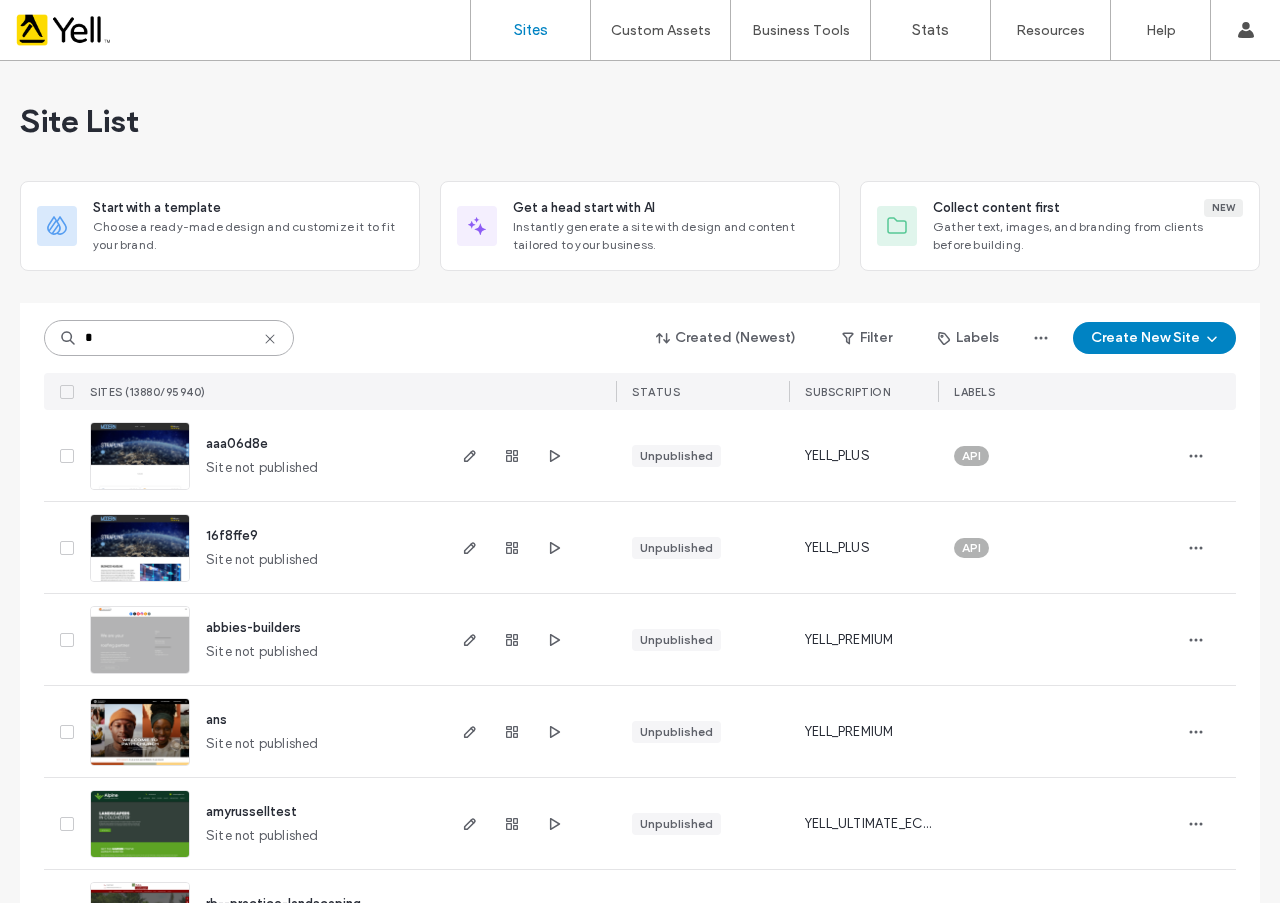 drag, startPoint x: 227, startPoint y: 344, endPoint x: 59, endPoint y: 344, distance: 168 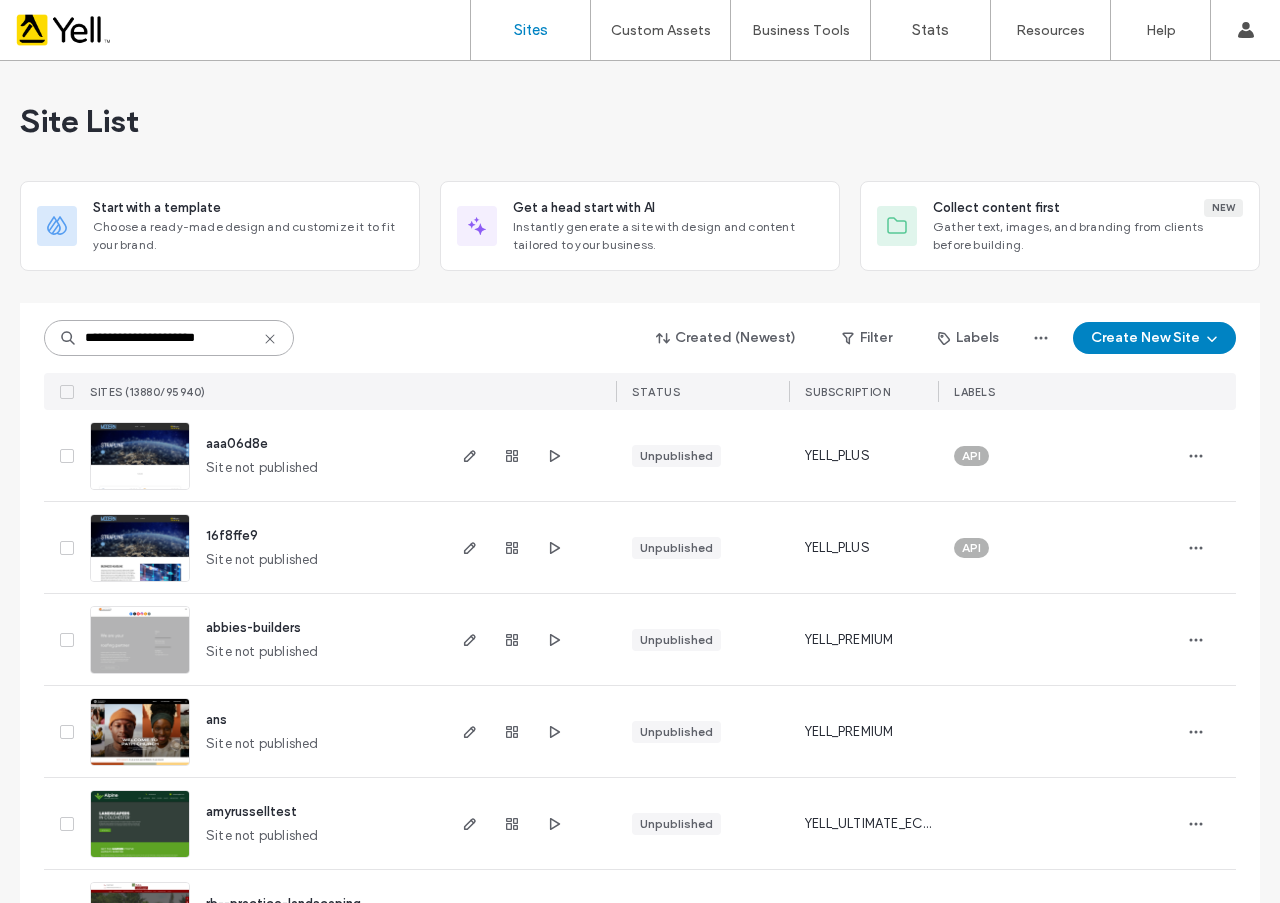 type on "**********" 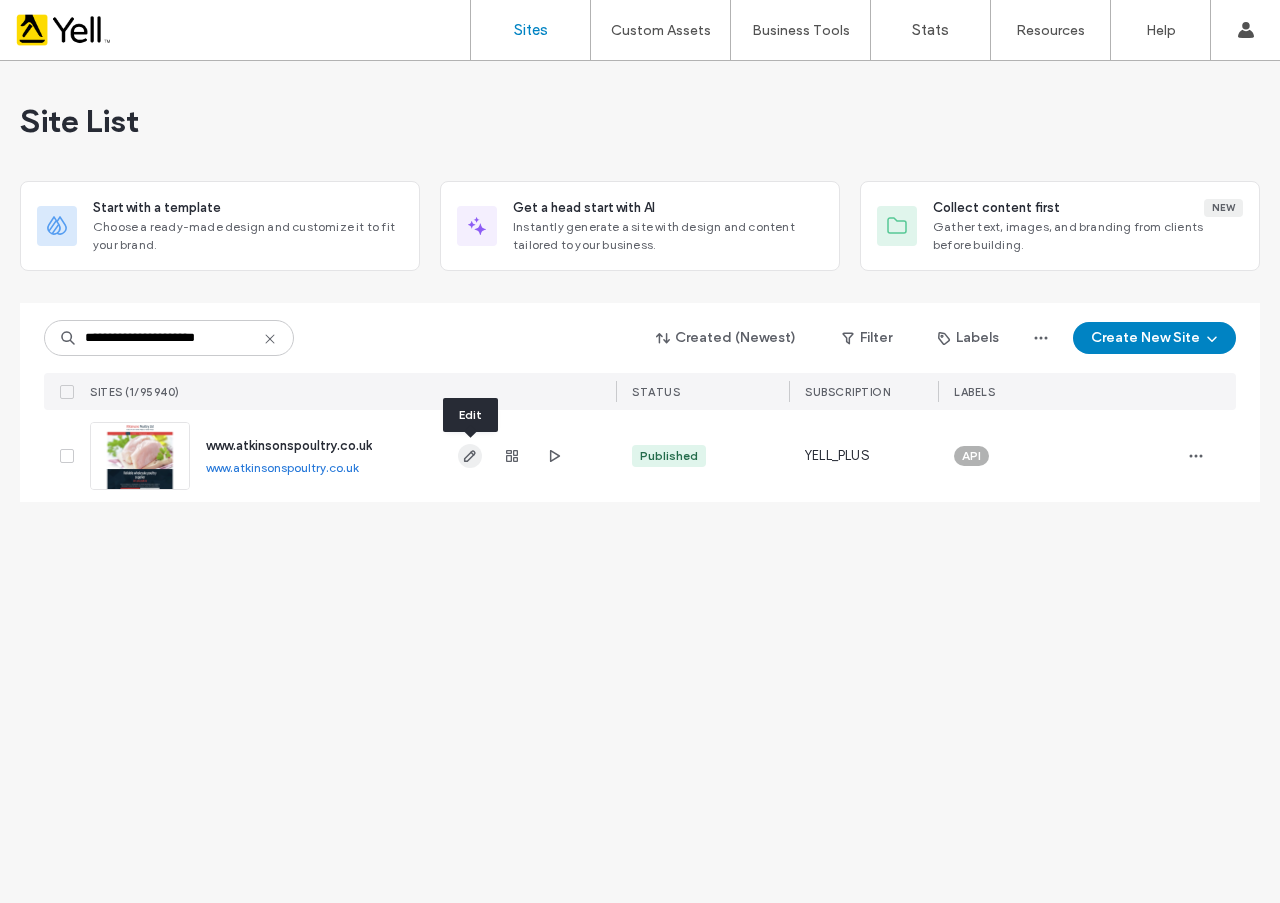 click 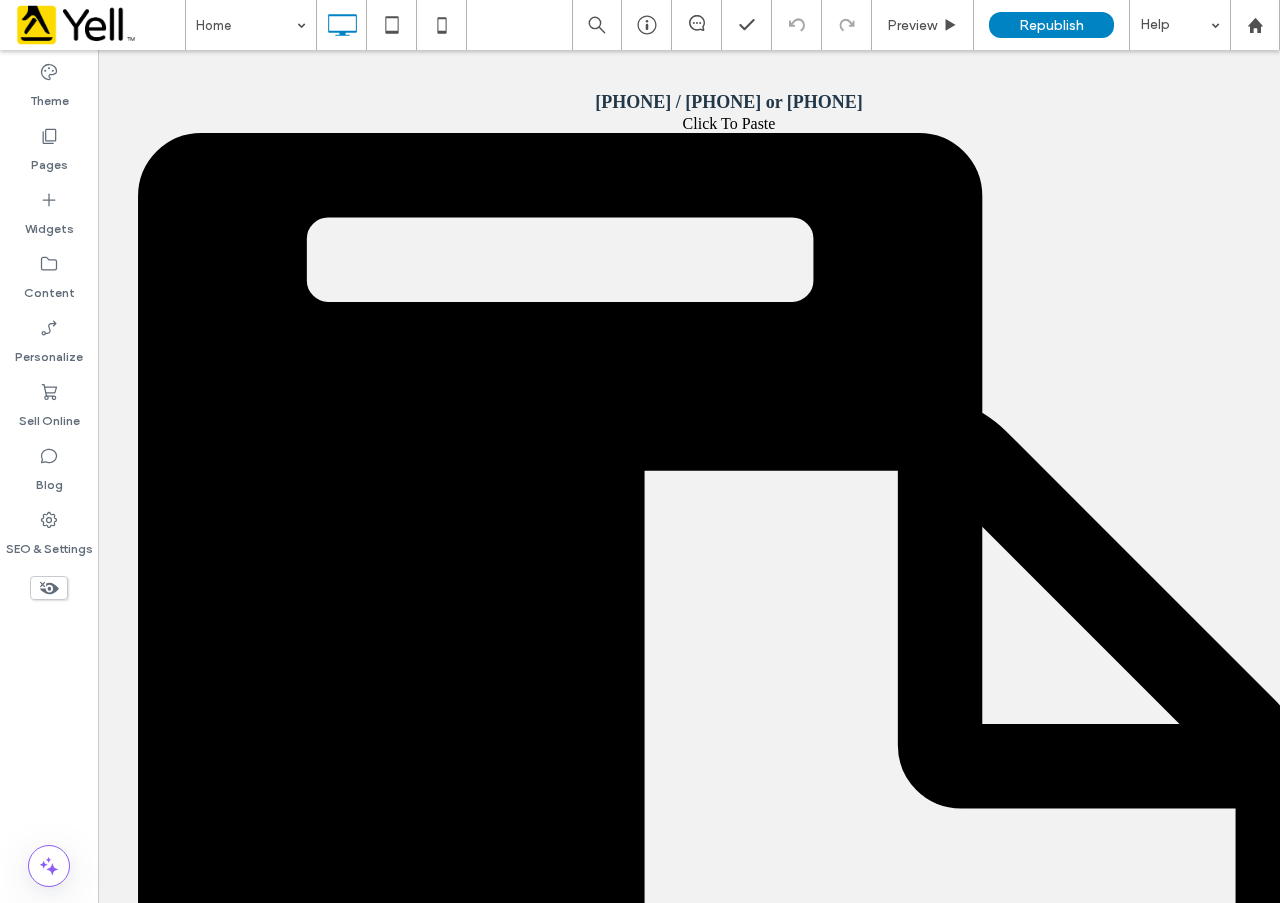 scroll, scrollTop: 0, scrollLeft: 0, axis: both 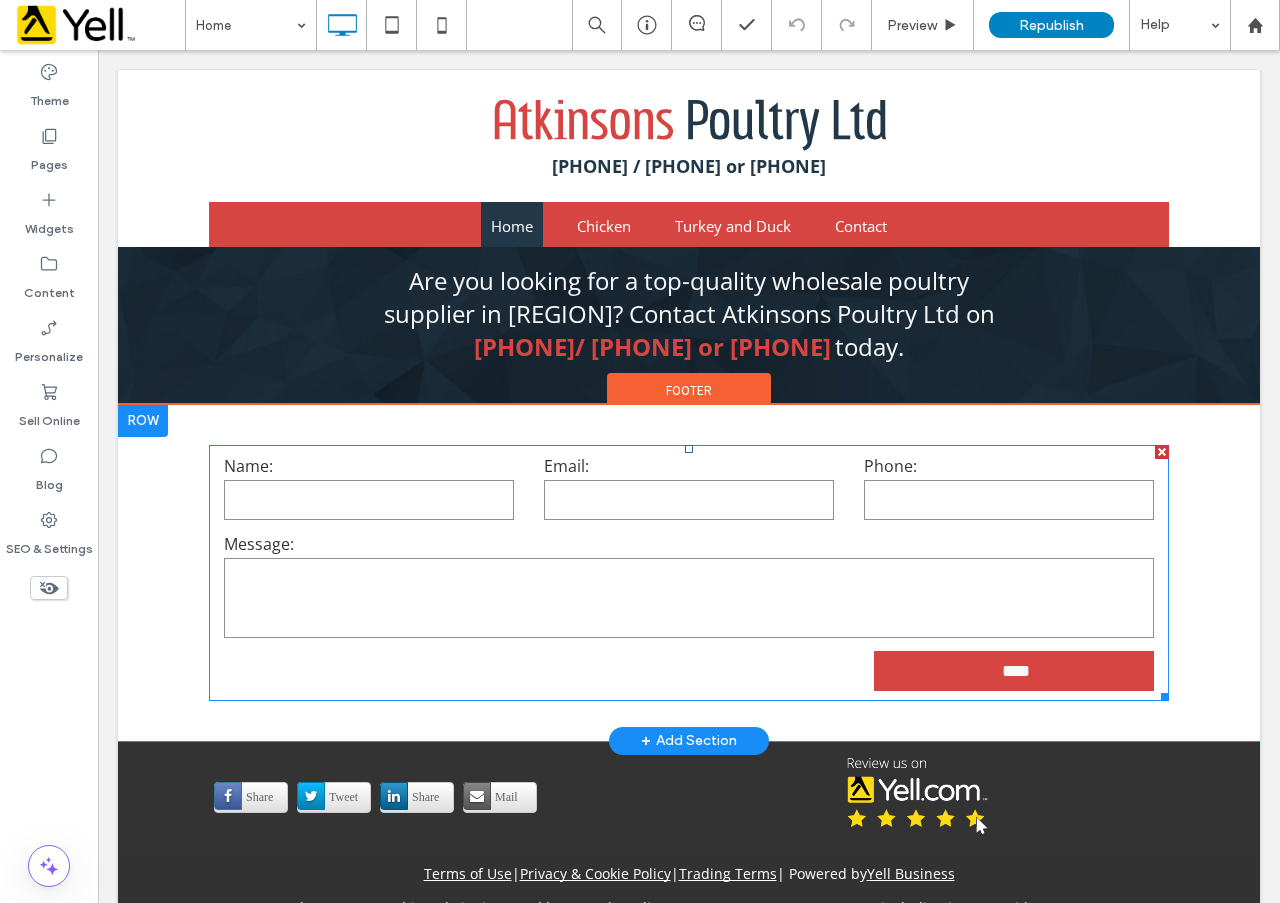 click on "Message:" at bounding box center (689, 587) 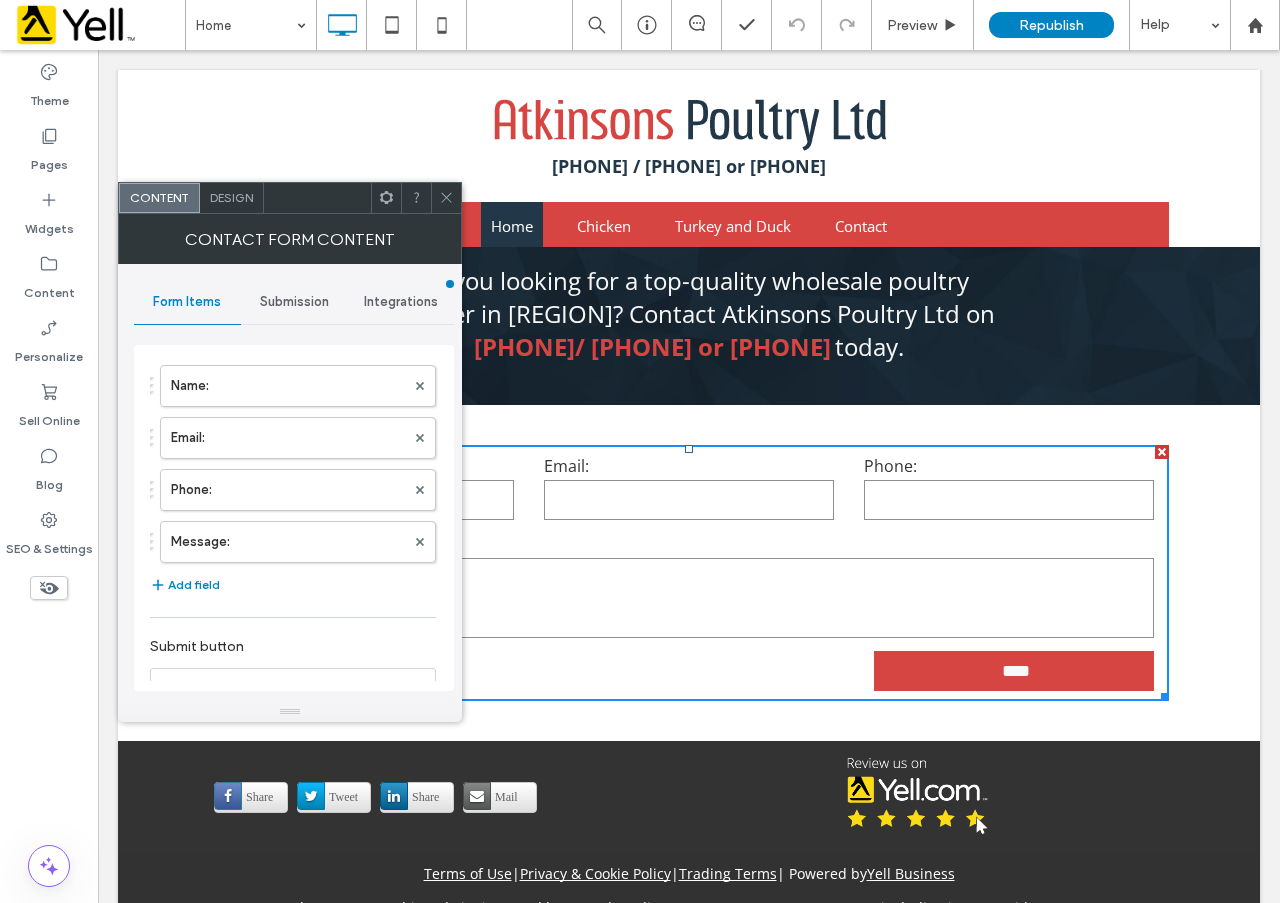 type on "****" 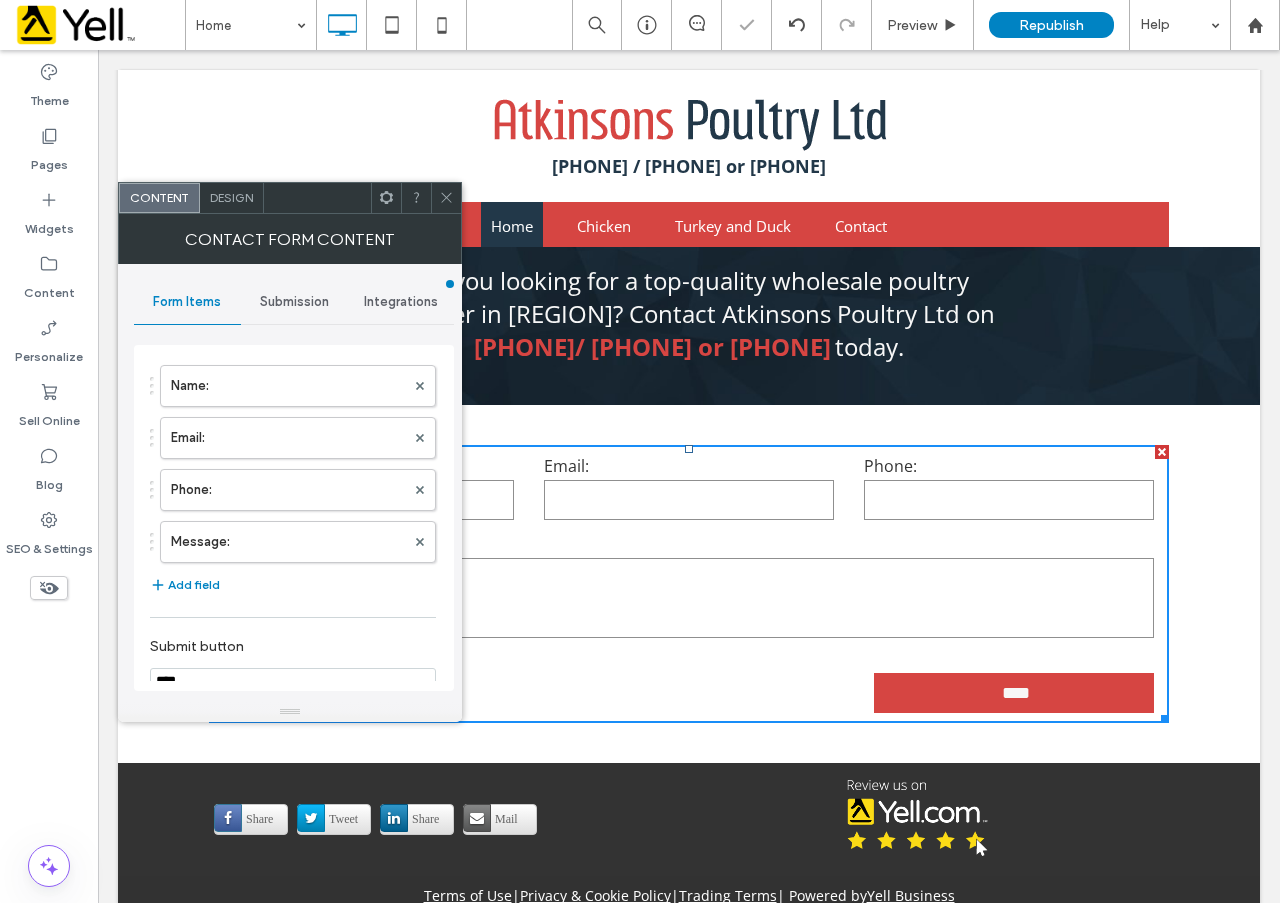 click on "Submission" at bounding box center (294, 302) 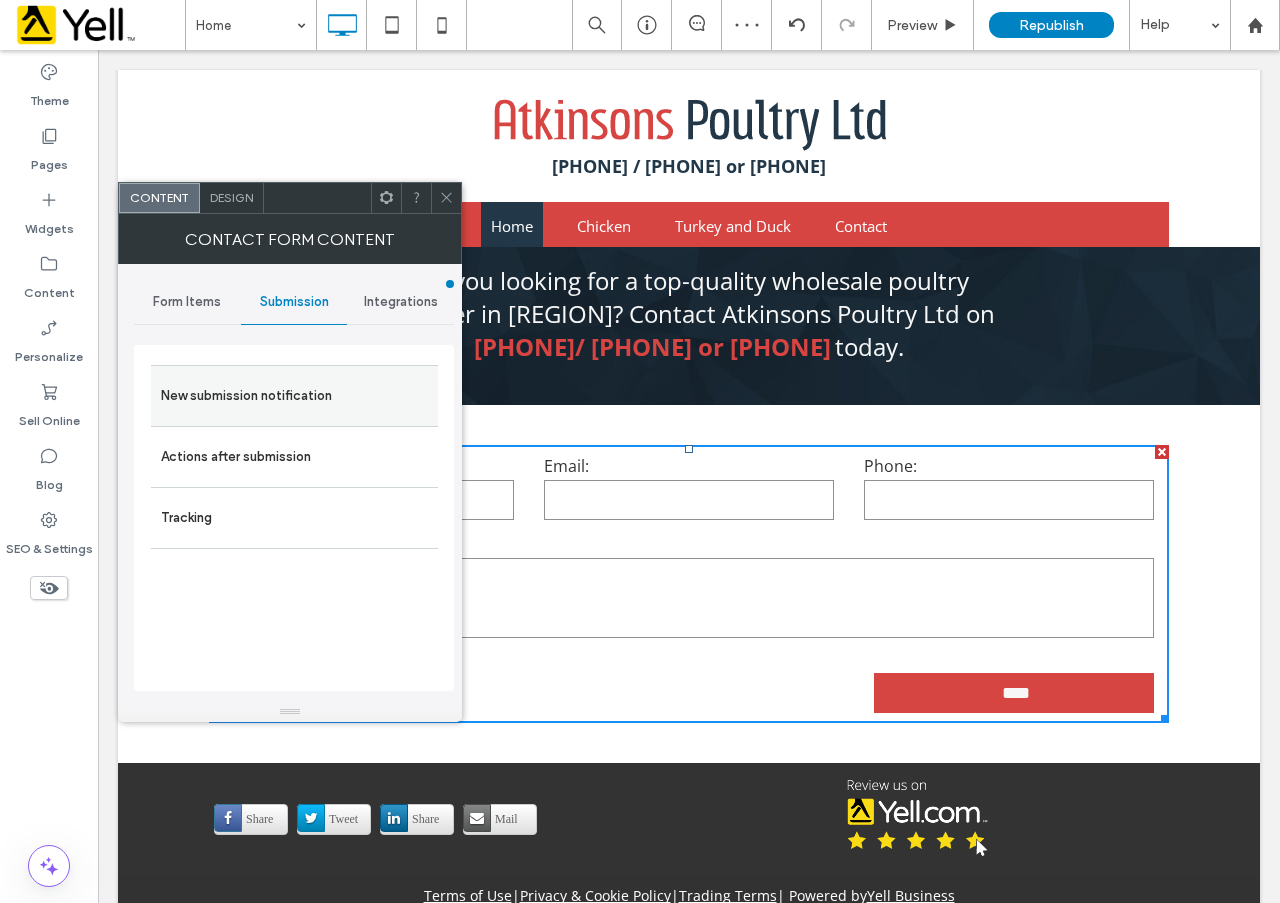 click on "New submission notification" at bounding box center [294, 396] 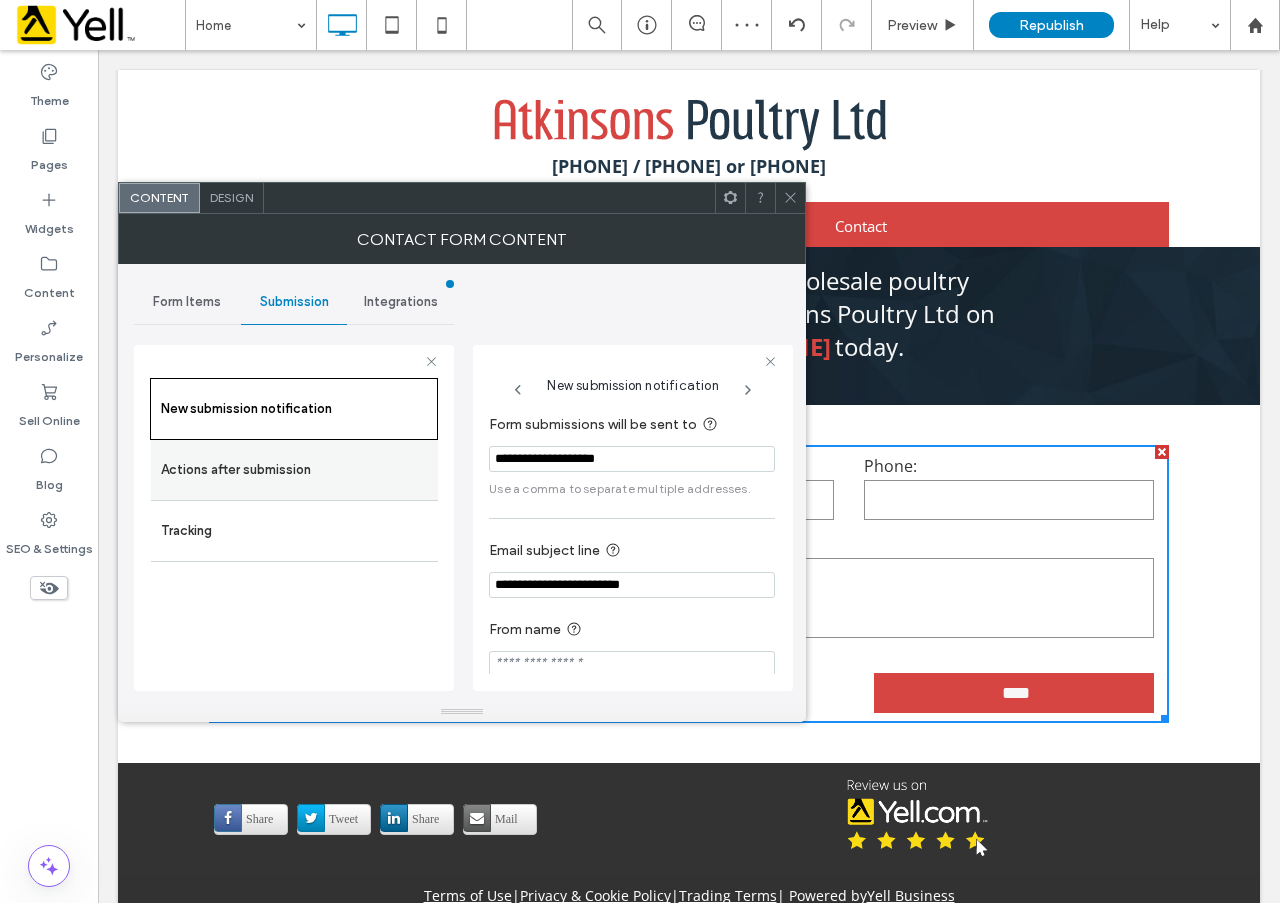 click on "Actions after submission" at bounding box center [294, 470] 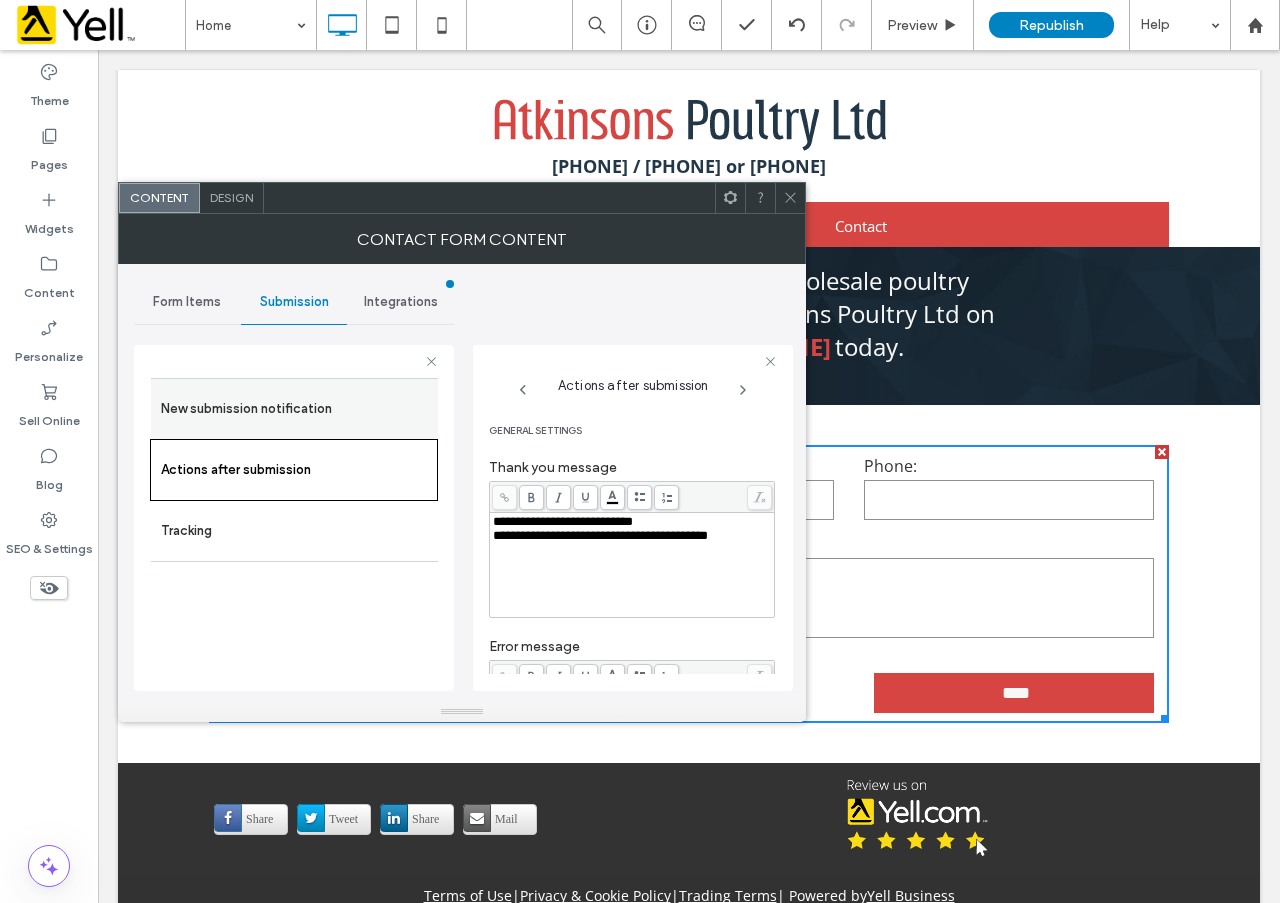 click on "New submission notification" at bounding box center (294, 409) 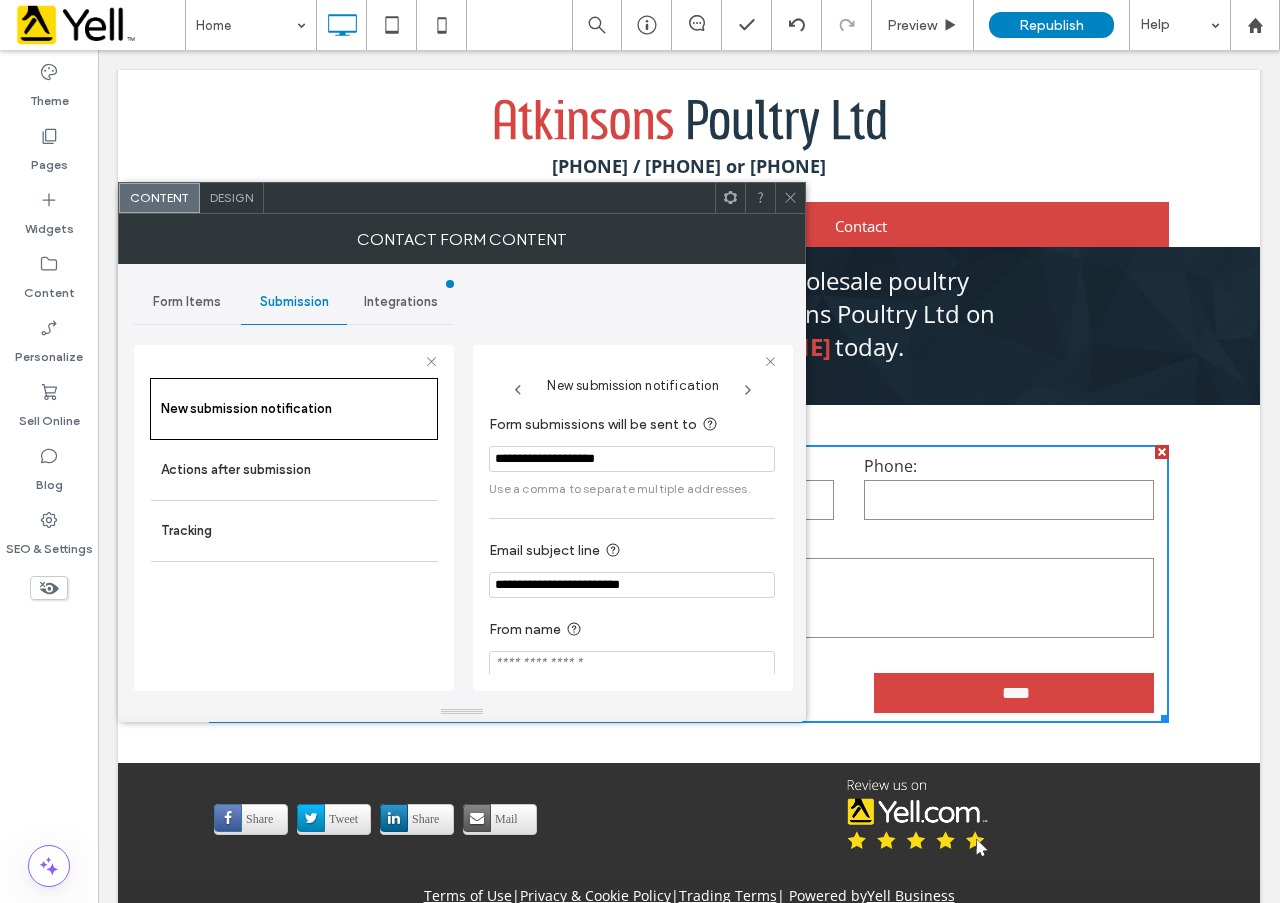 drag, startPoint x: 656, startPoint y: 453, endPoint x: 478, endPoint y: 459, distance: 178.10109 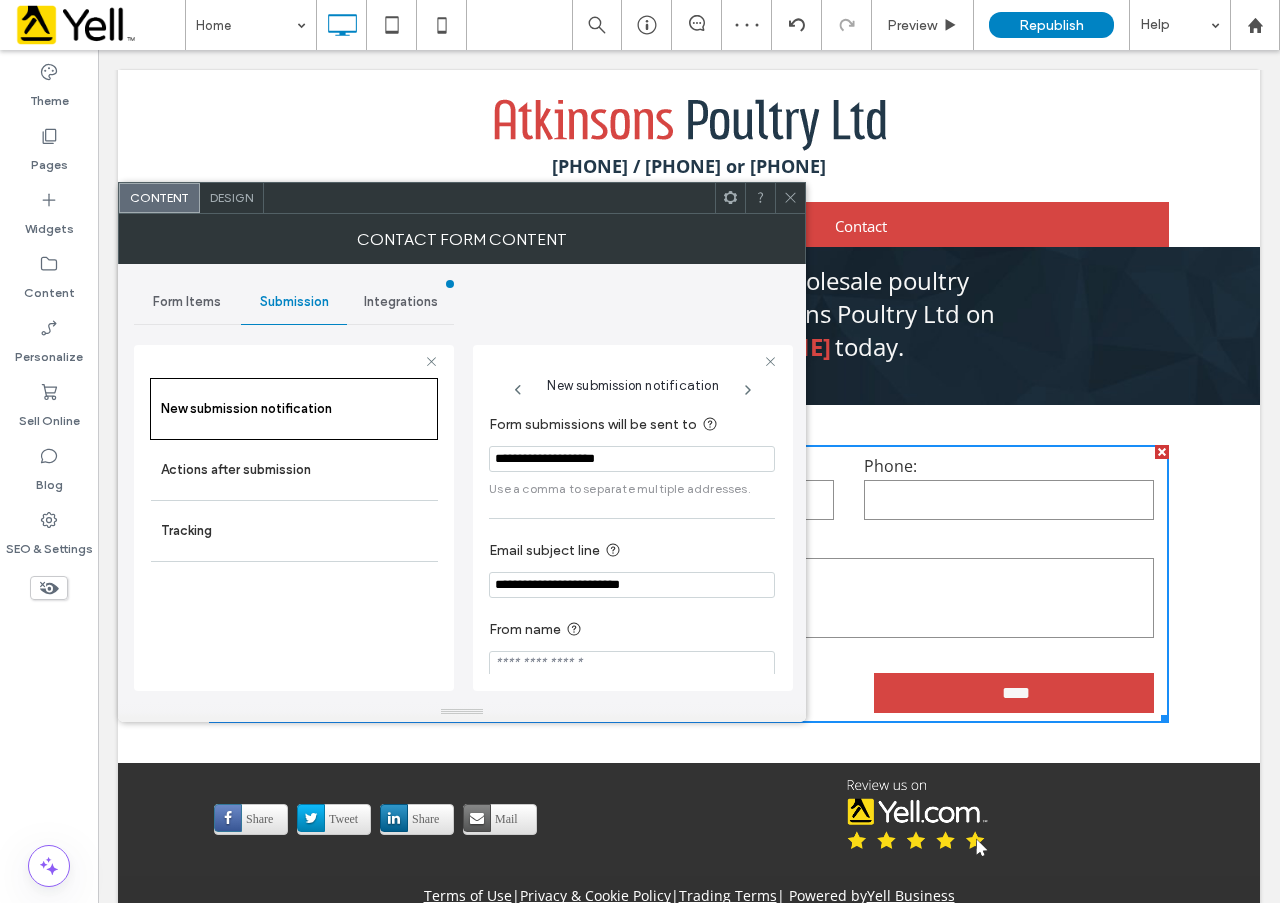 paste on "*******" 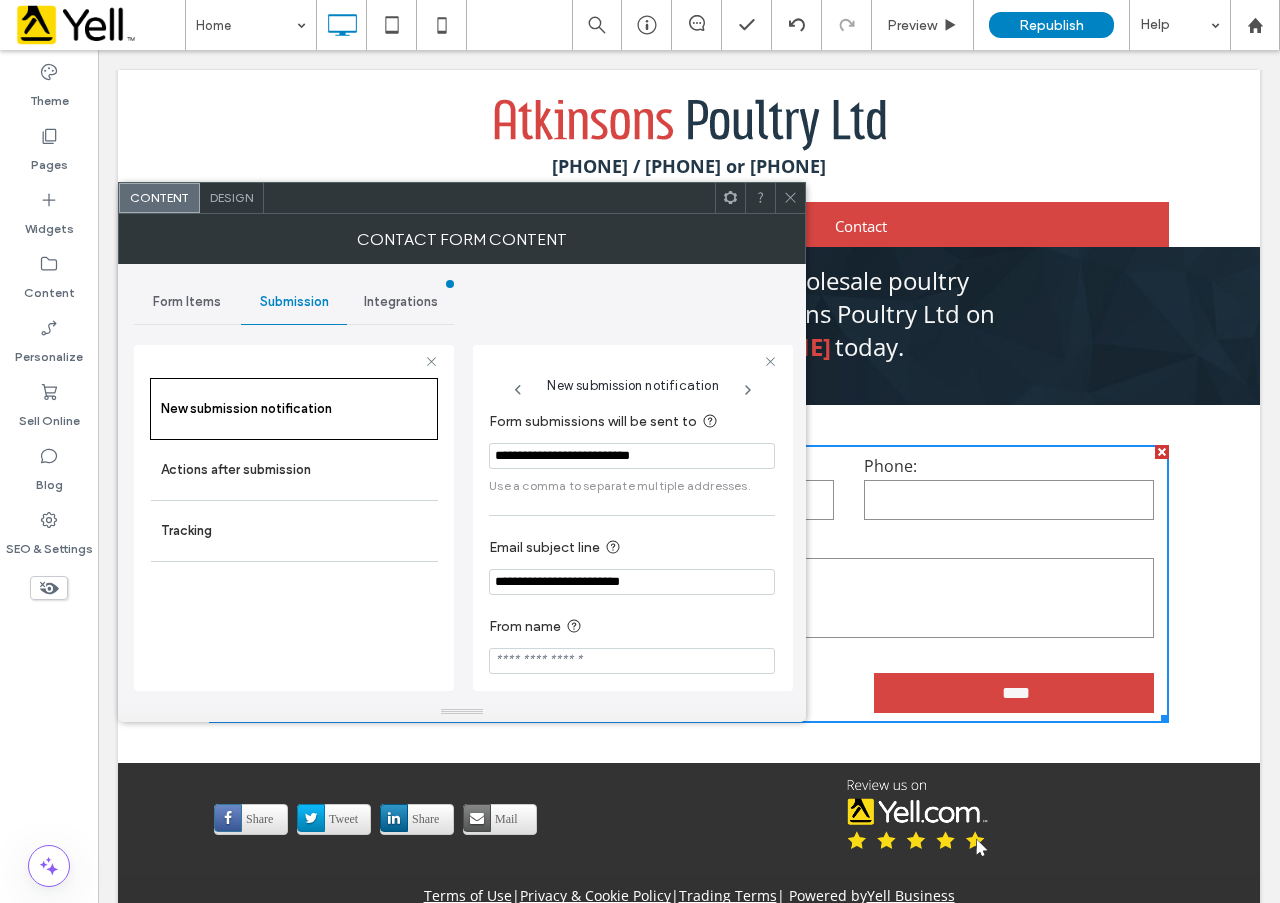 scroll, scrollTop: 0, scrollLeft: 0, axis: both 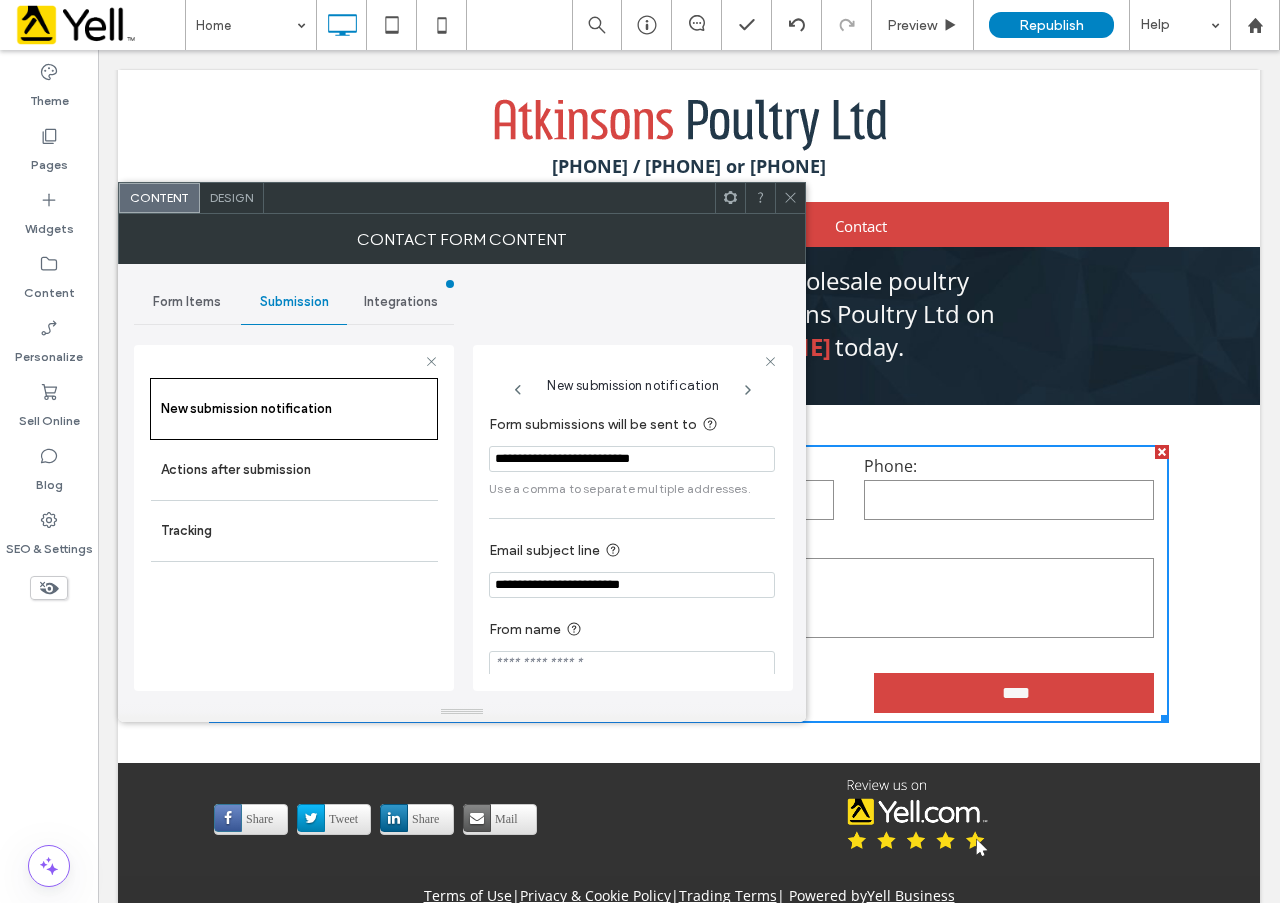 type on "**********" 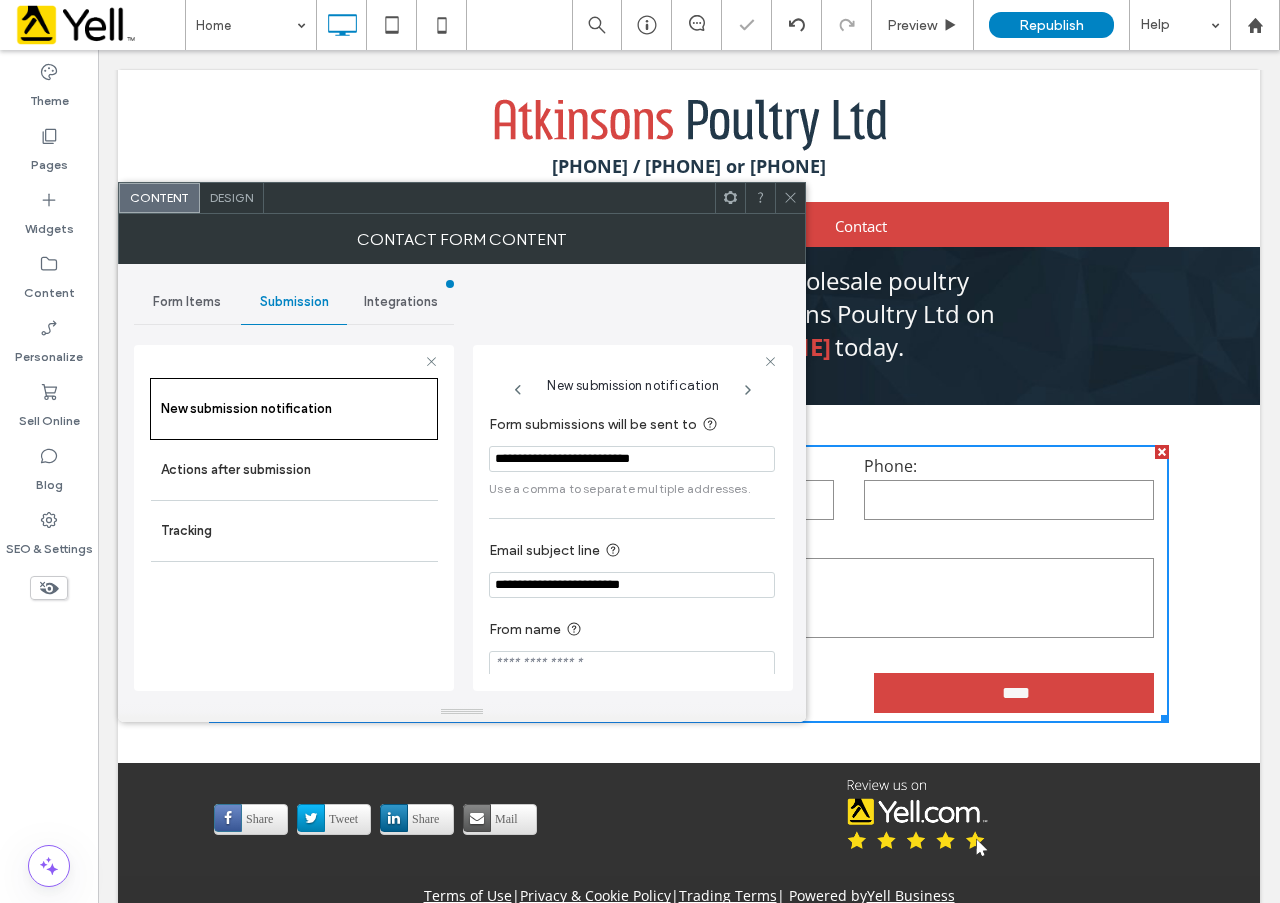 click on "**********" at bounding box center [462, 483] 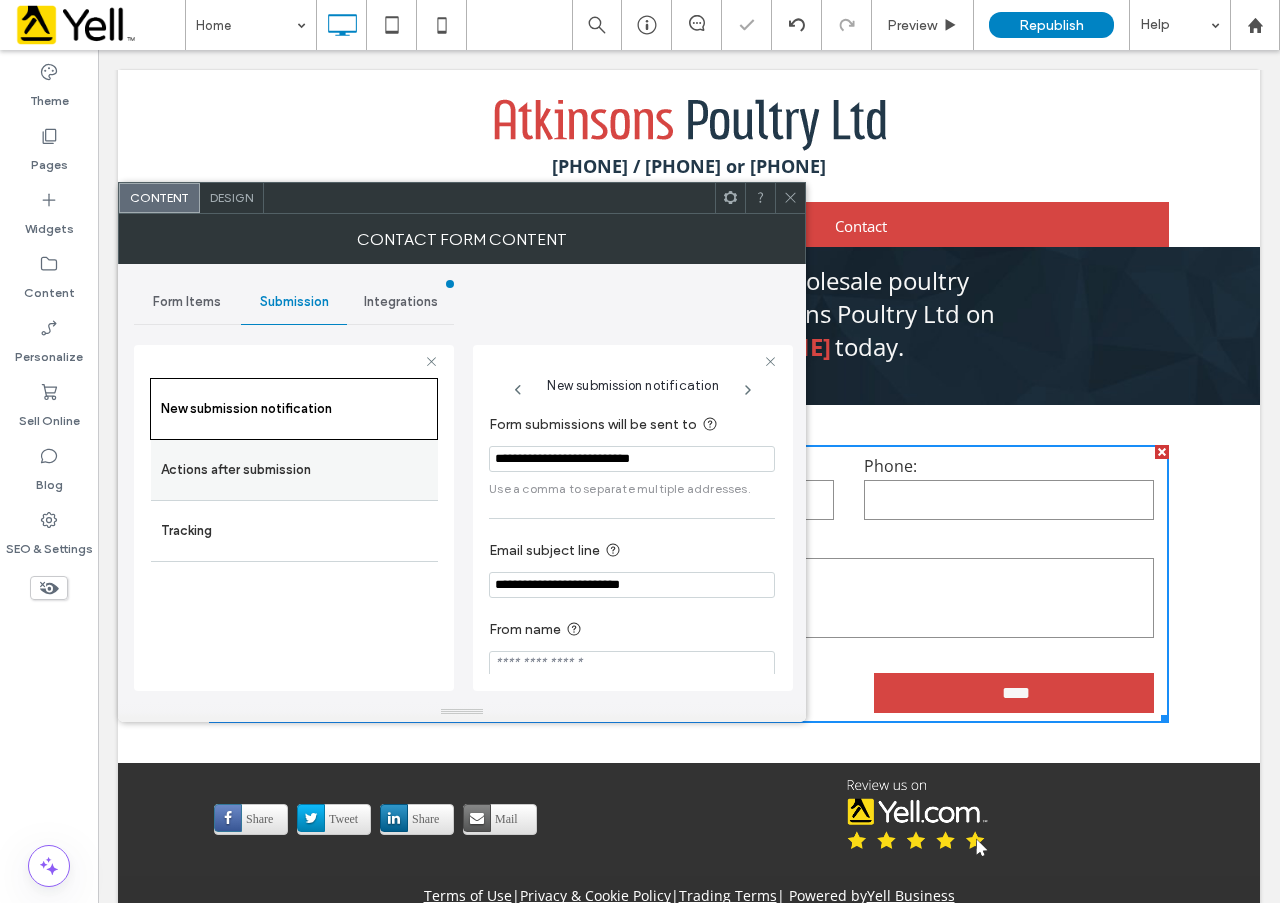 click on "Actions after submission" at bounding box center (294, 470) 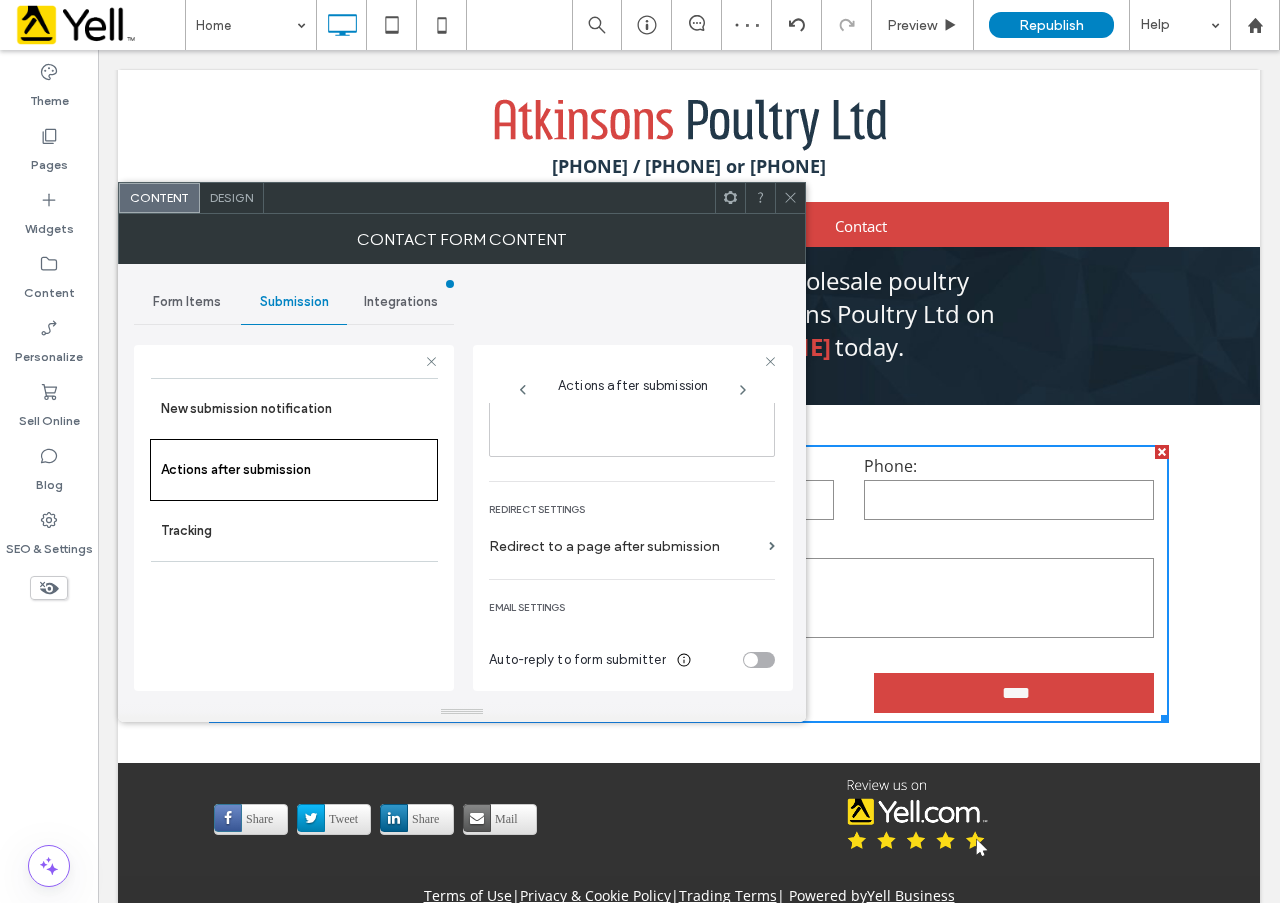 scroll, scrollTop: 345, scrollLeft: 0, axis: vertical 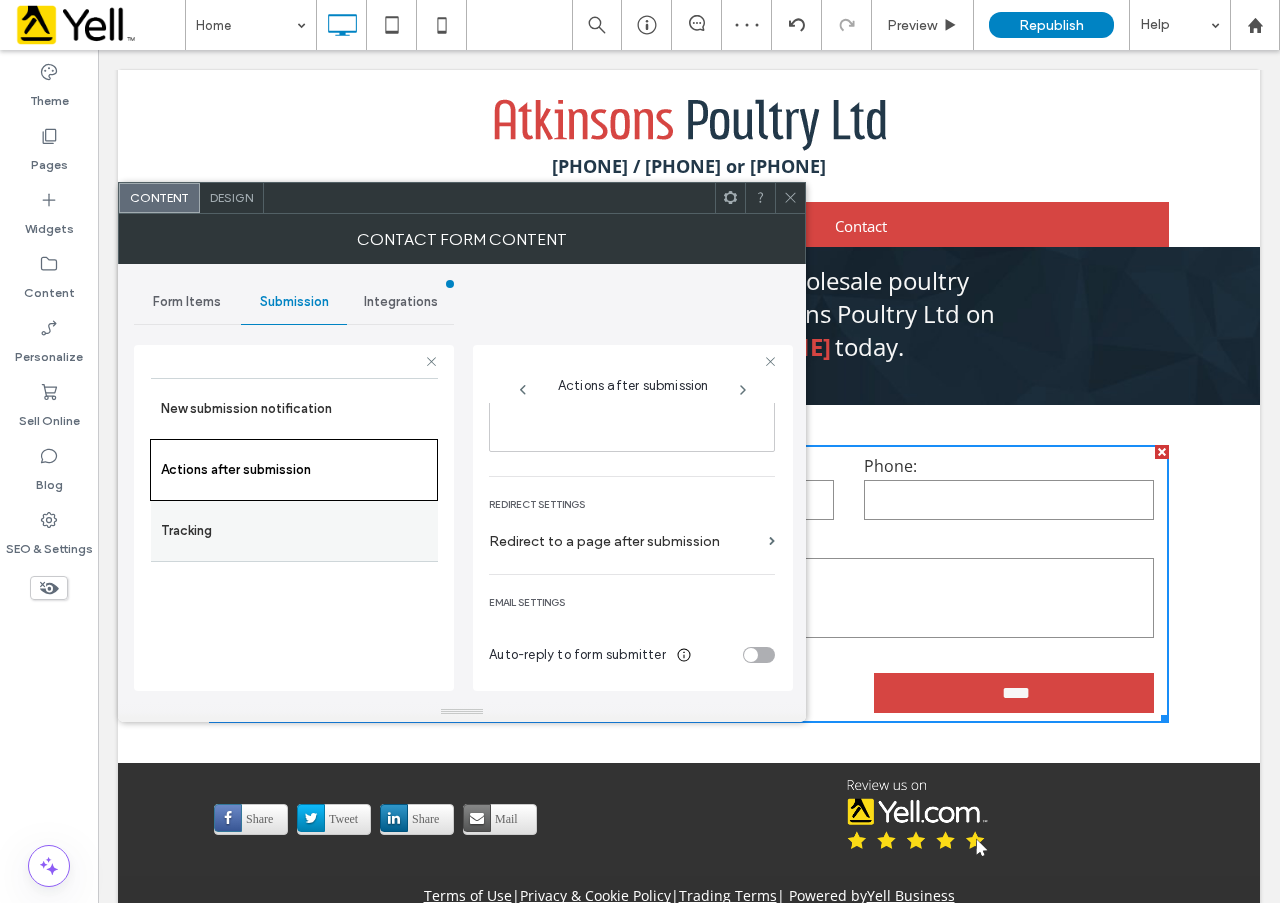 click on "Tracking" at bounding box center (294, 531) 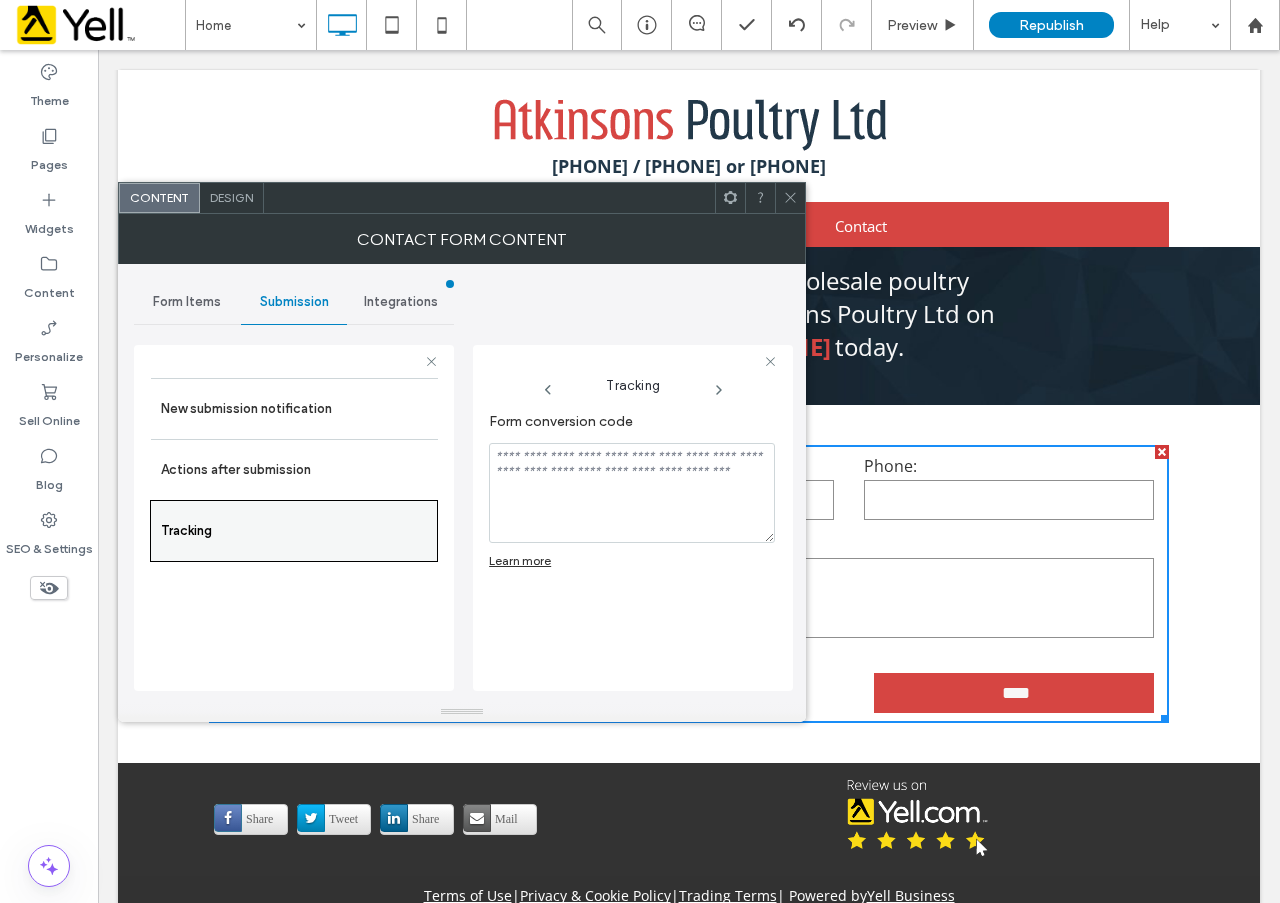 scroll, scrollTop: 0, scrollLeft: 0, axis: both 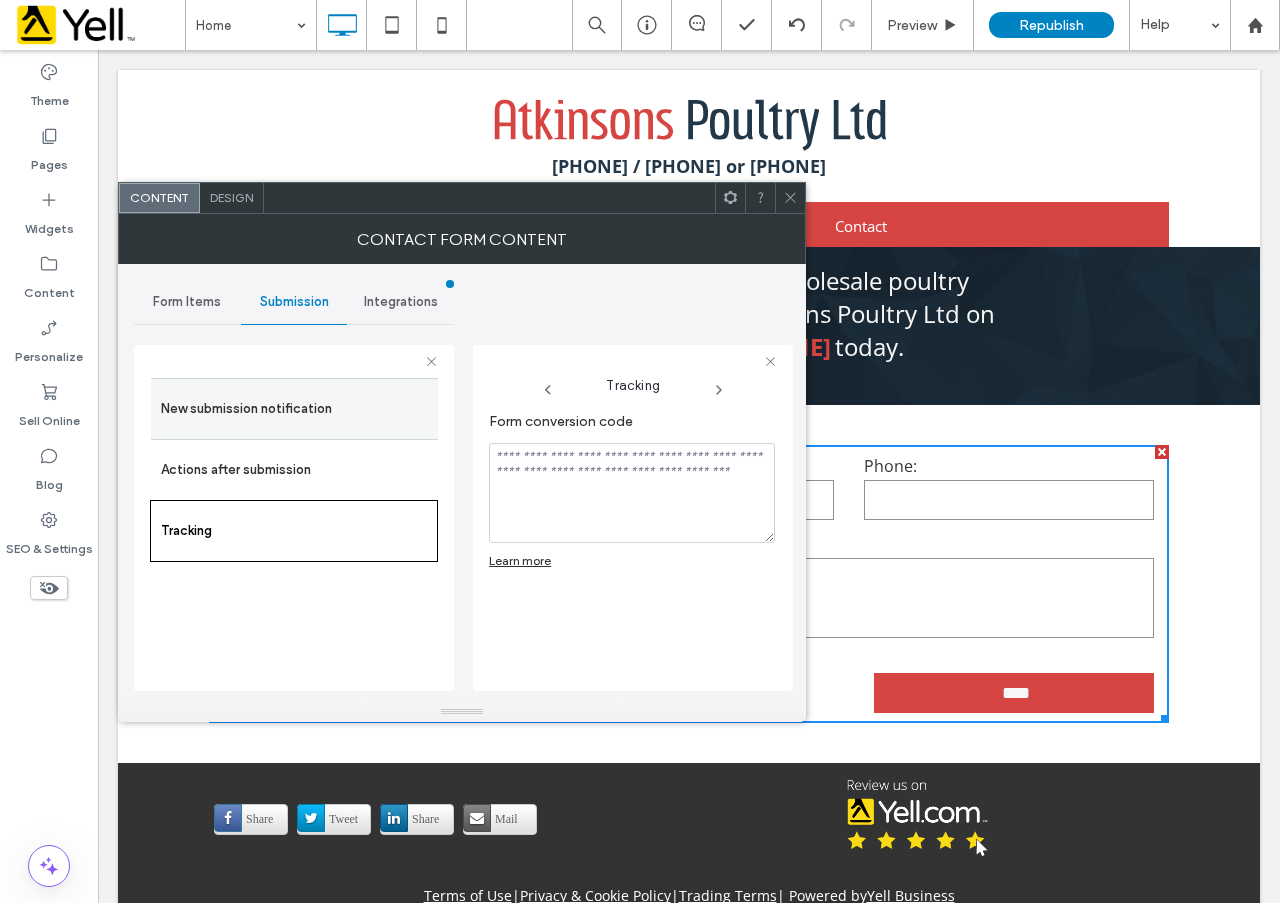 click on "New submission notification" at bounding box center (294, 409) 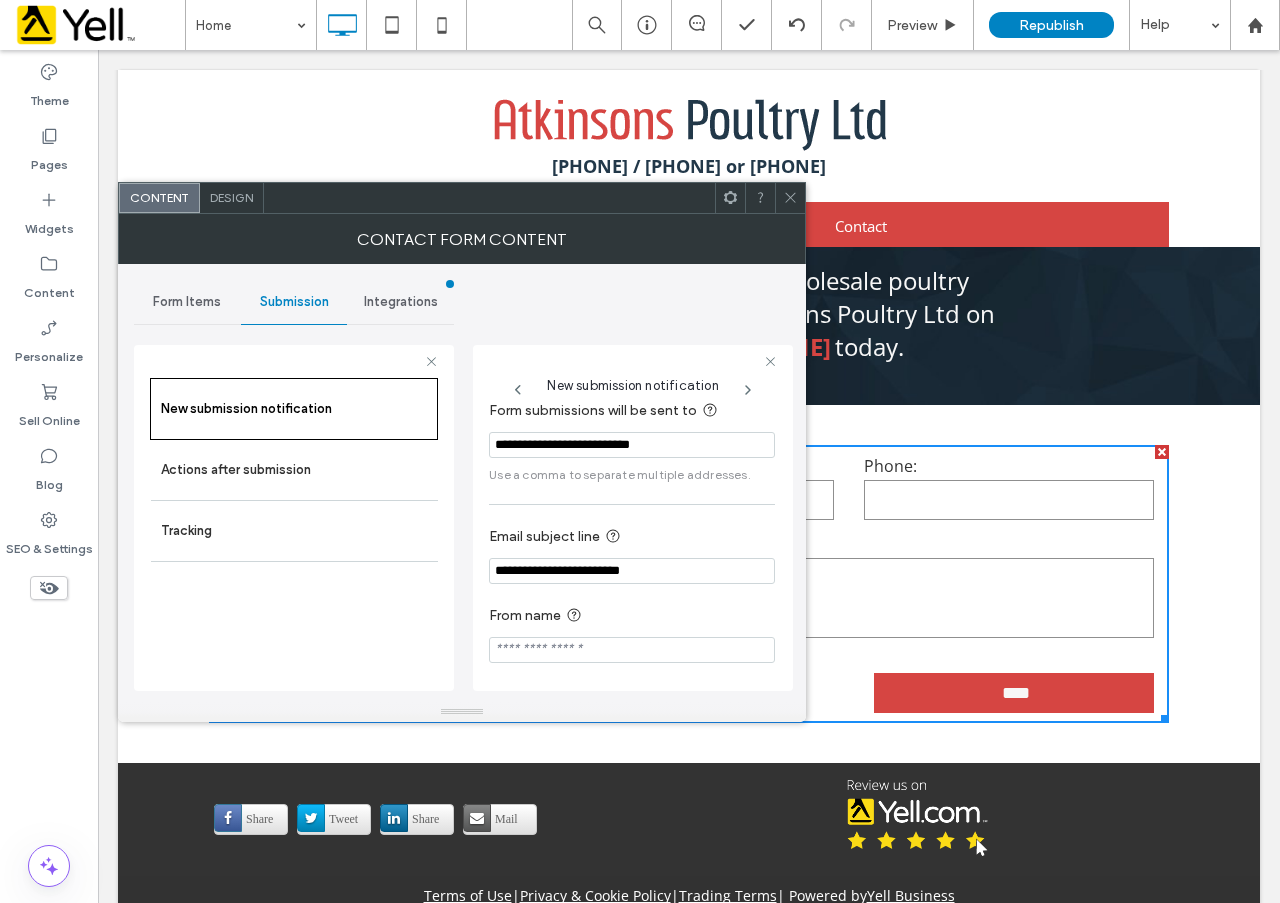 scroll, scrollTop: 18, scrollLeft: 0, axis: vertical 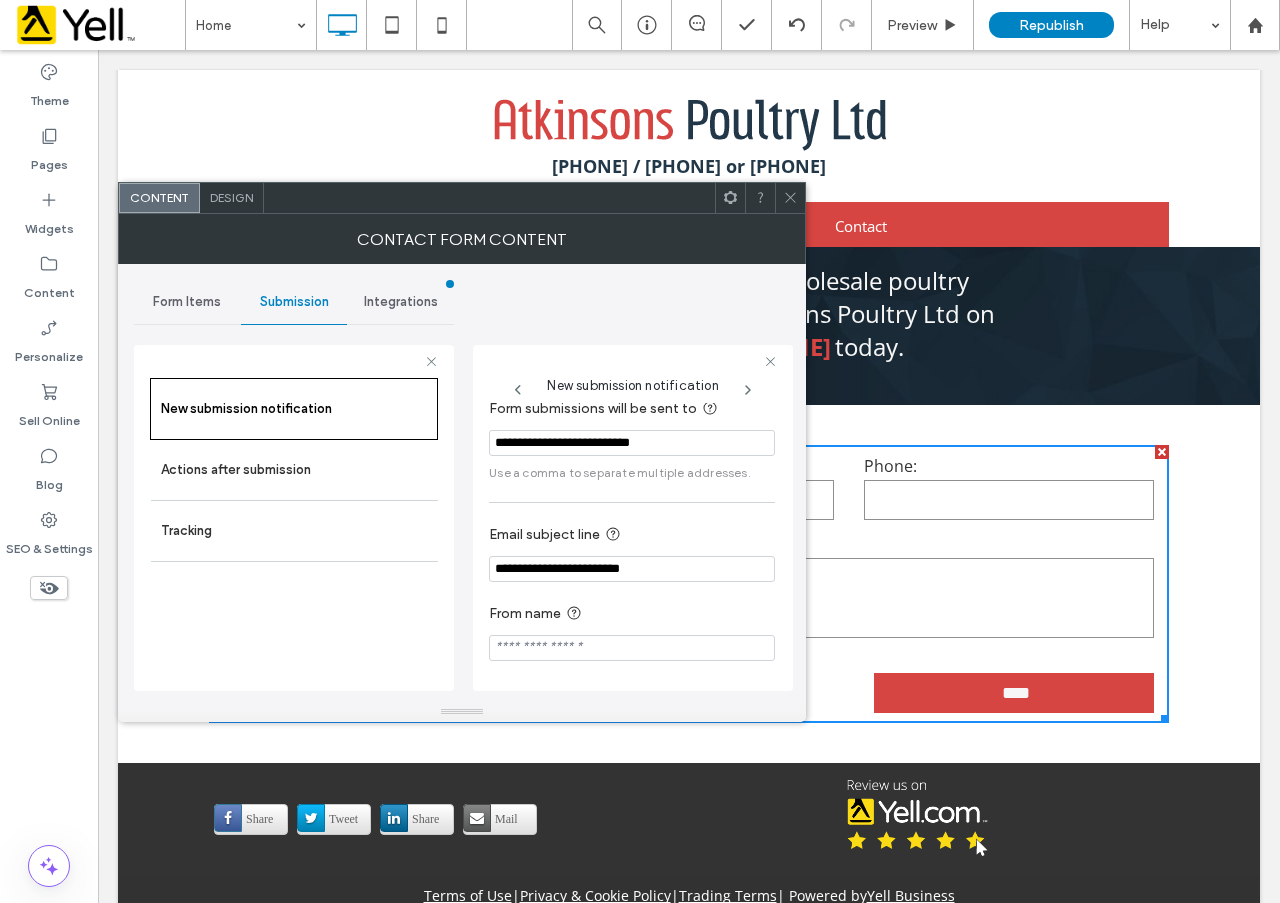 click on "Integrations" at bounding box center [400, 302] 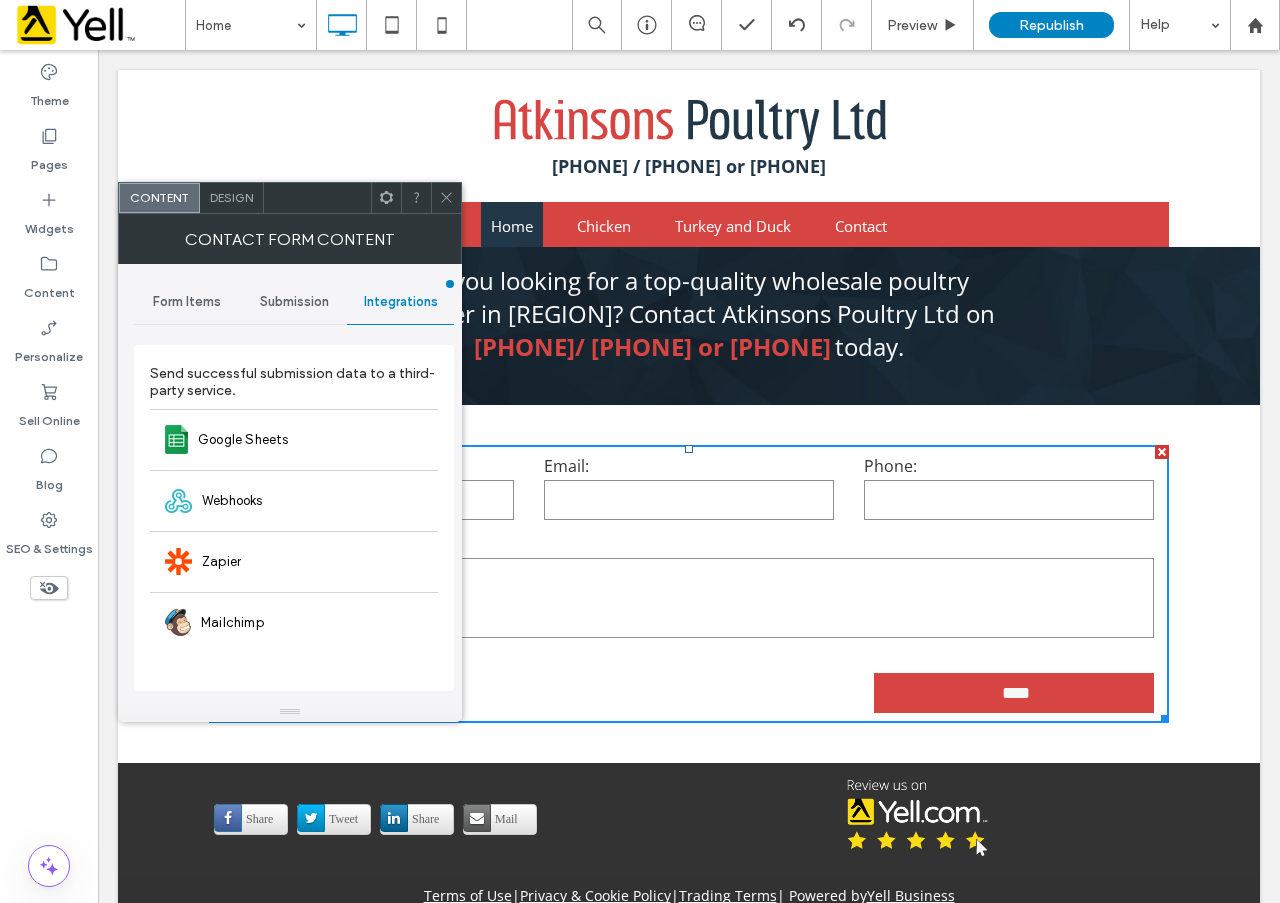click on "Form Items" at bounding box center (187, 302) 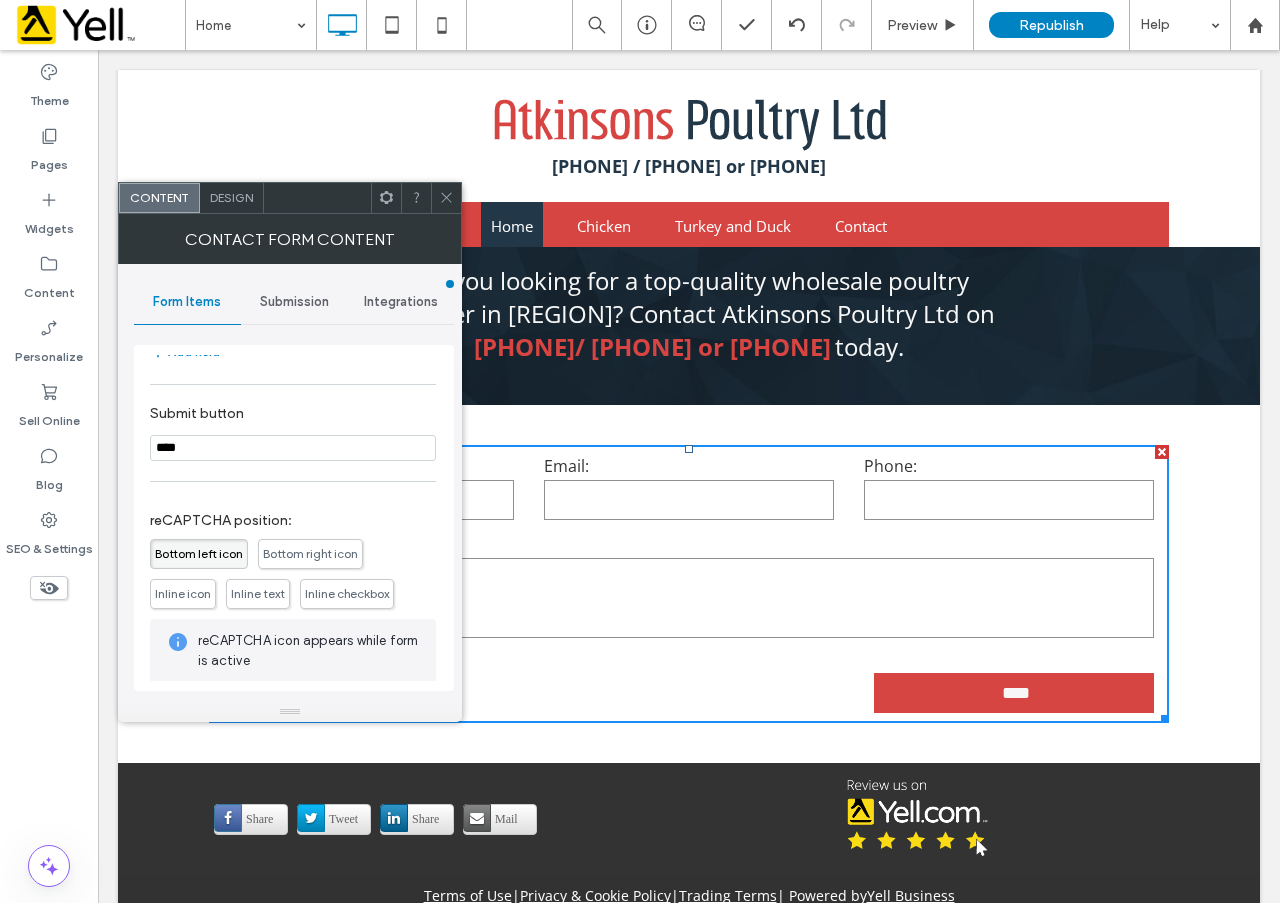 scroll, scrollTop: 331, scrollLeft: 0, axis: vertical 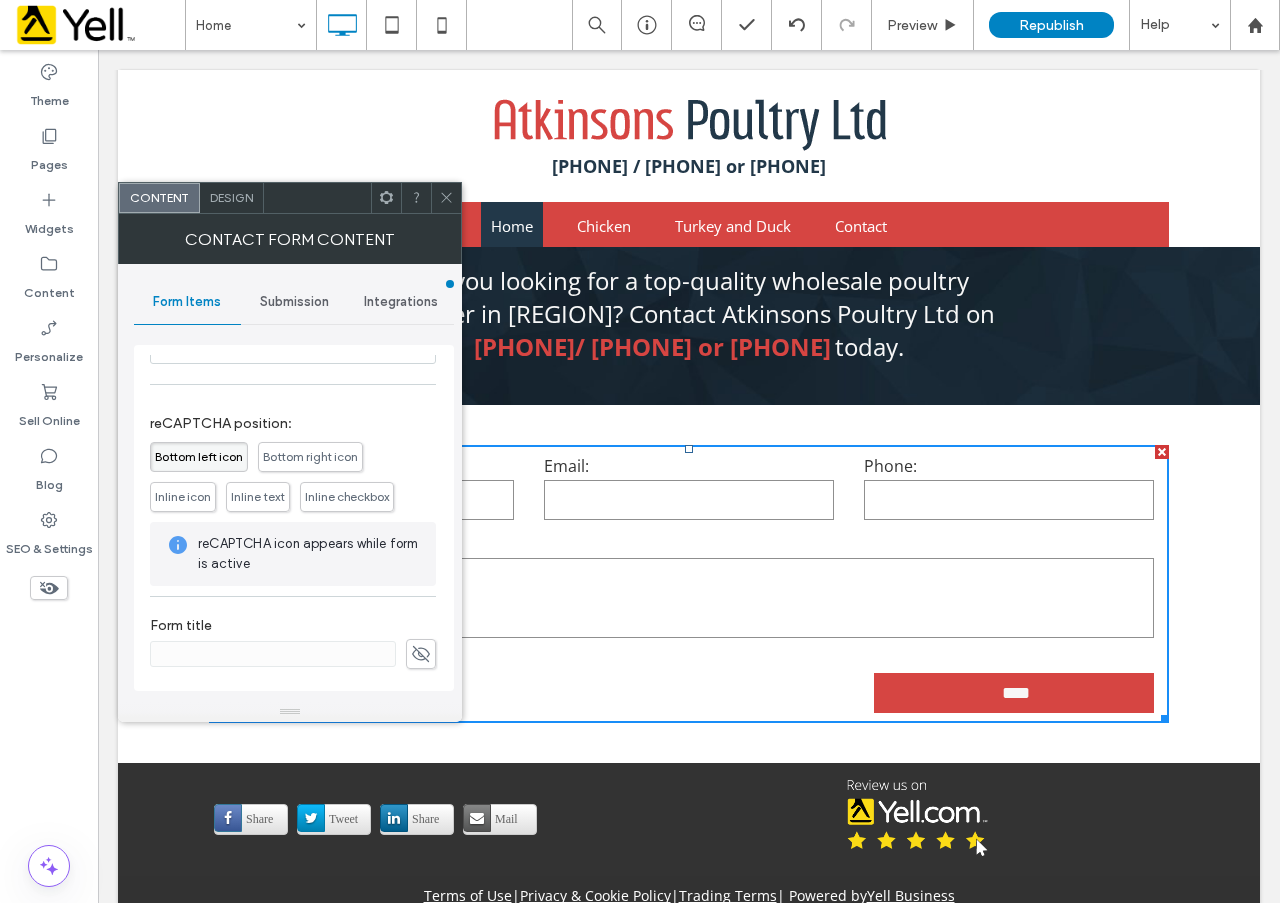 click 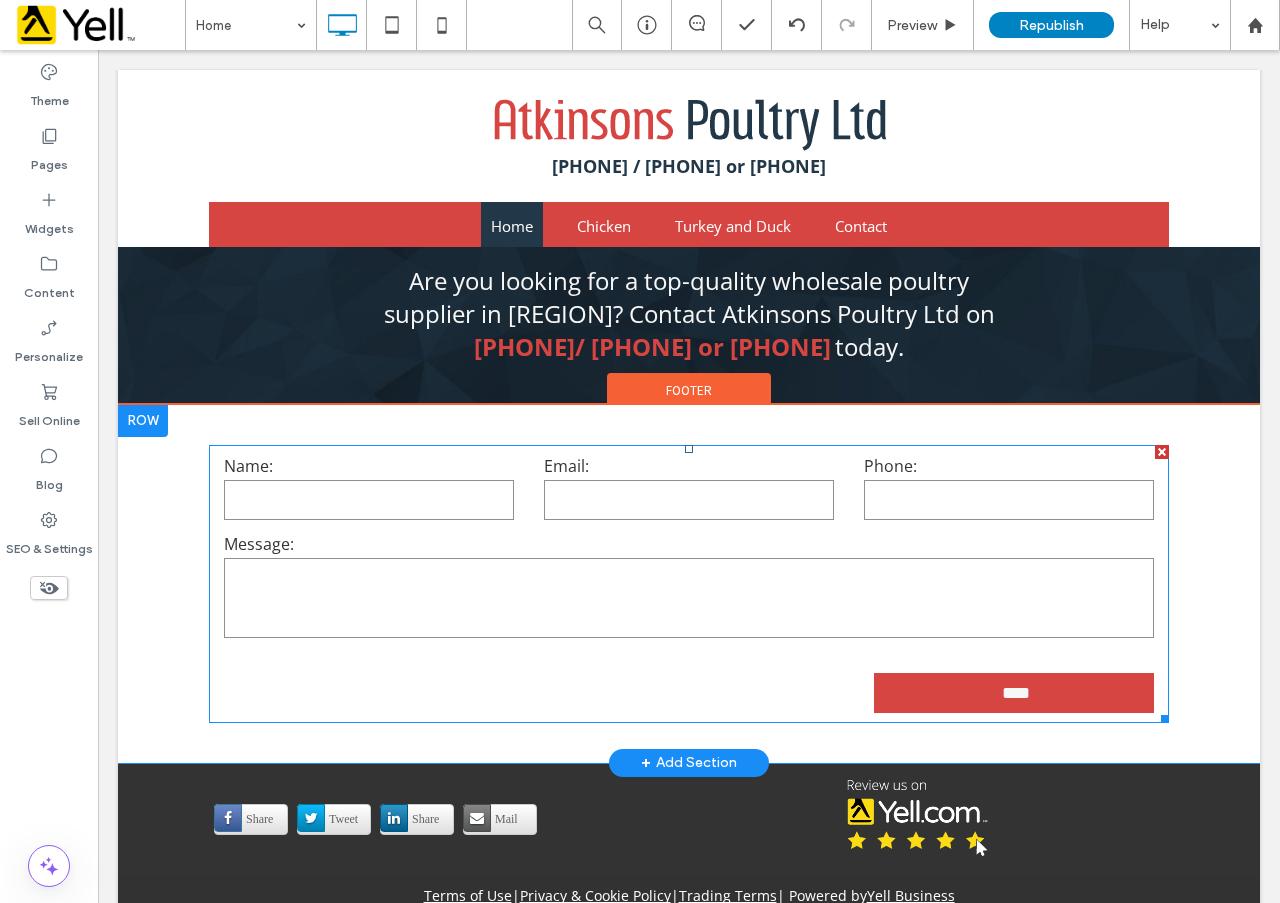 click at bounding box center (689, 598) 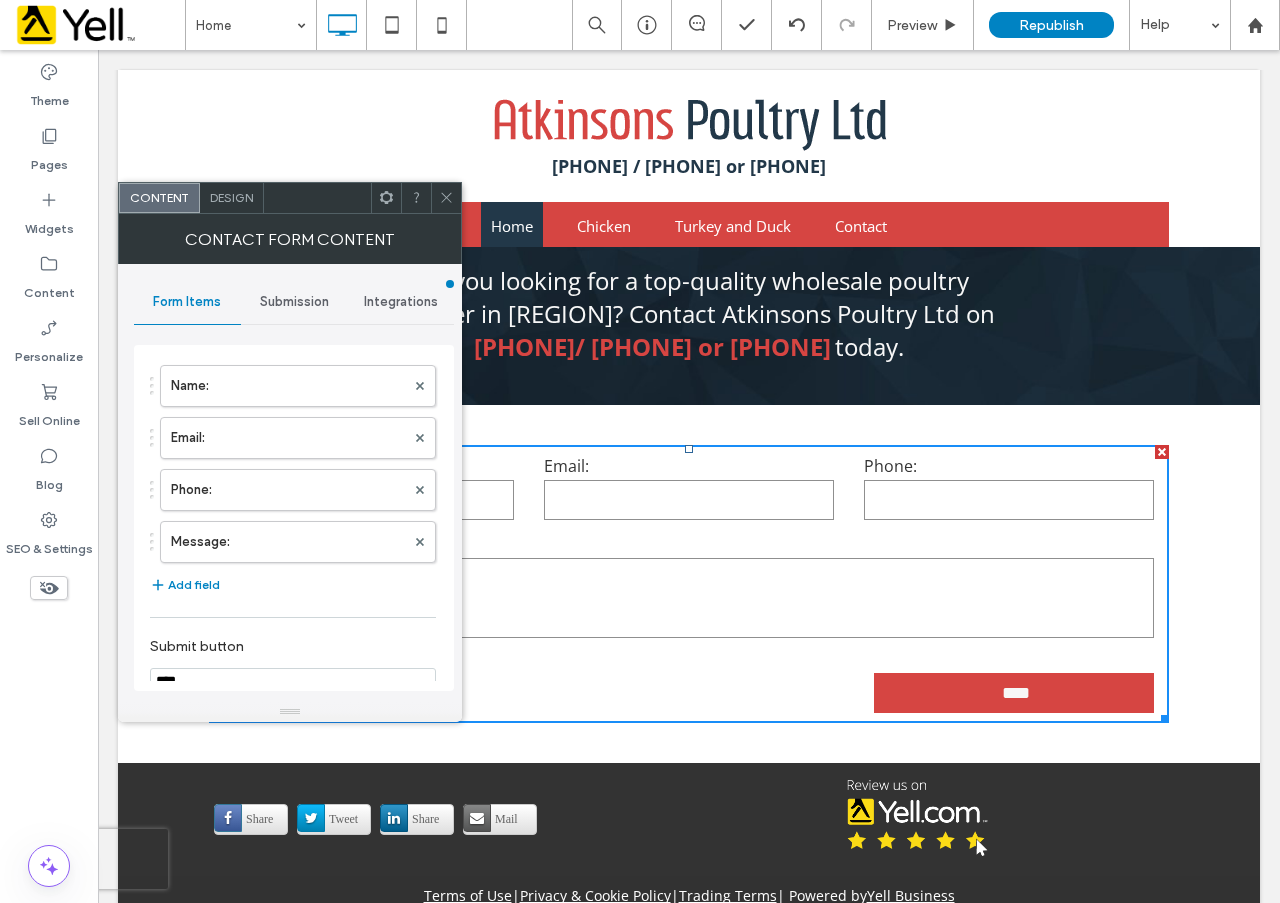 click at bounding box center [689, 598] 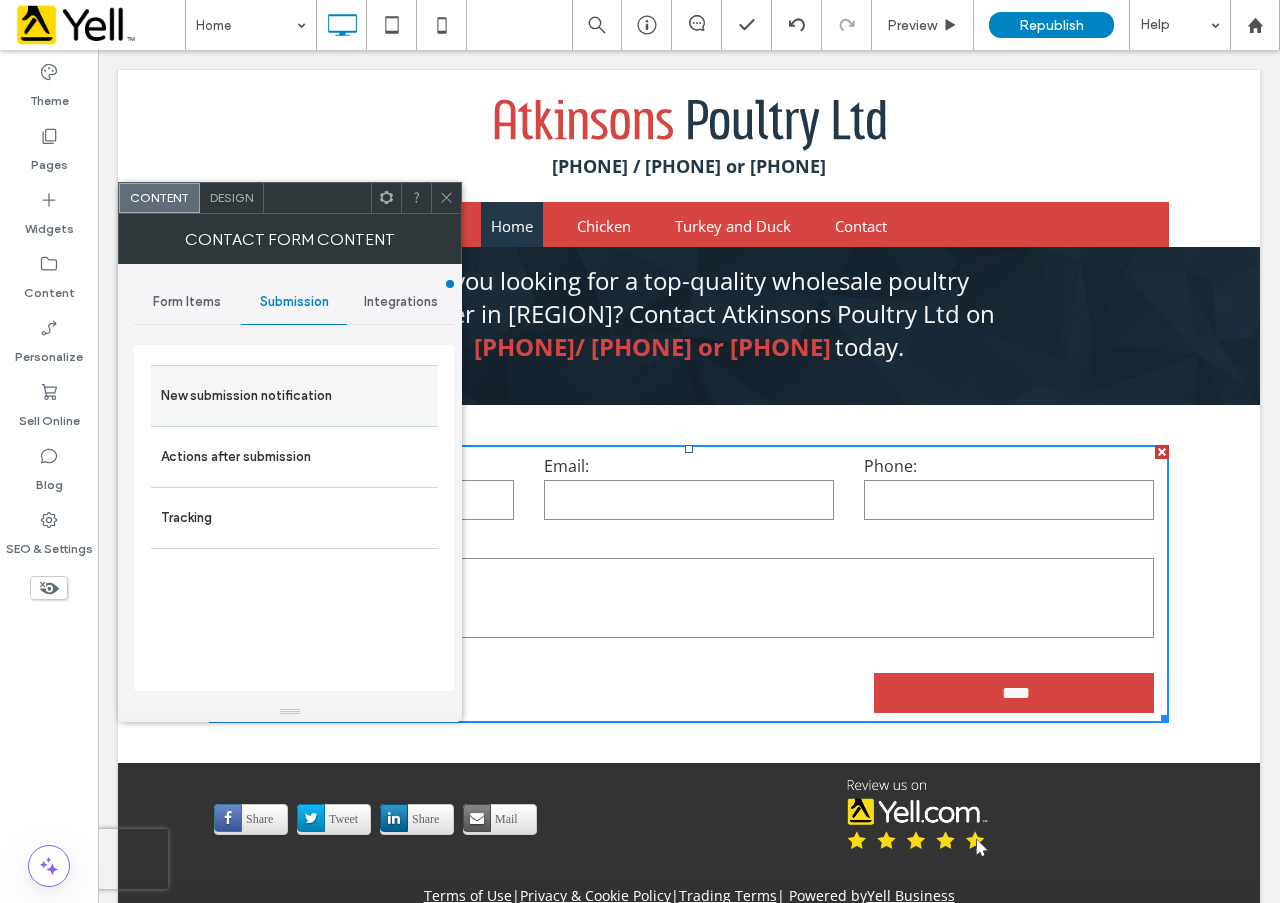 click on "New submission notification" at bounding box center (294, 396) 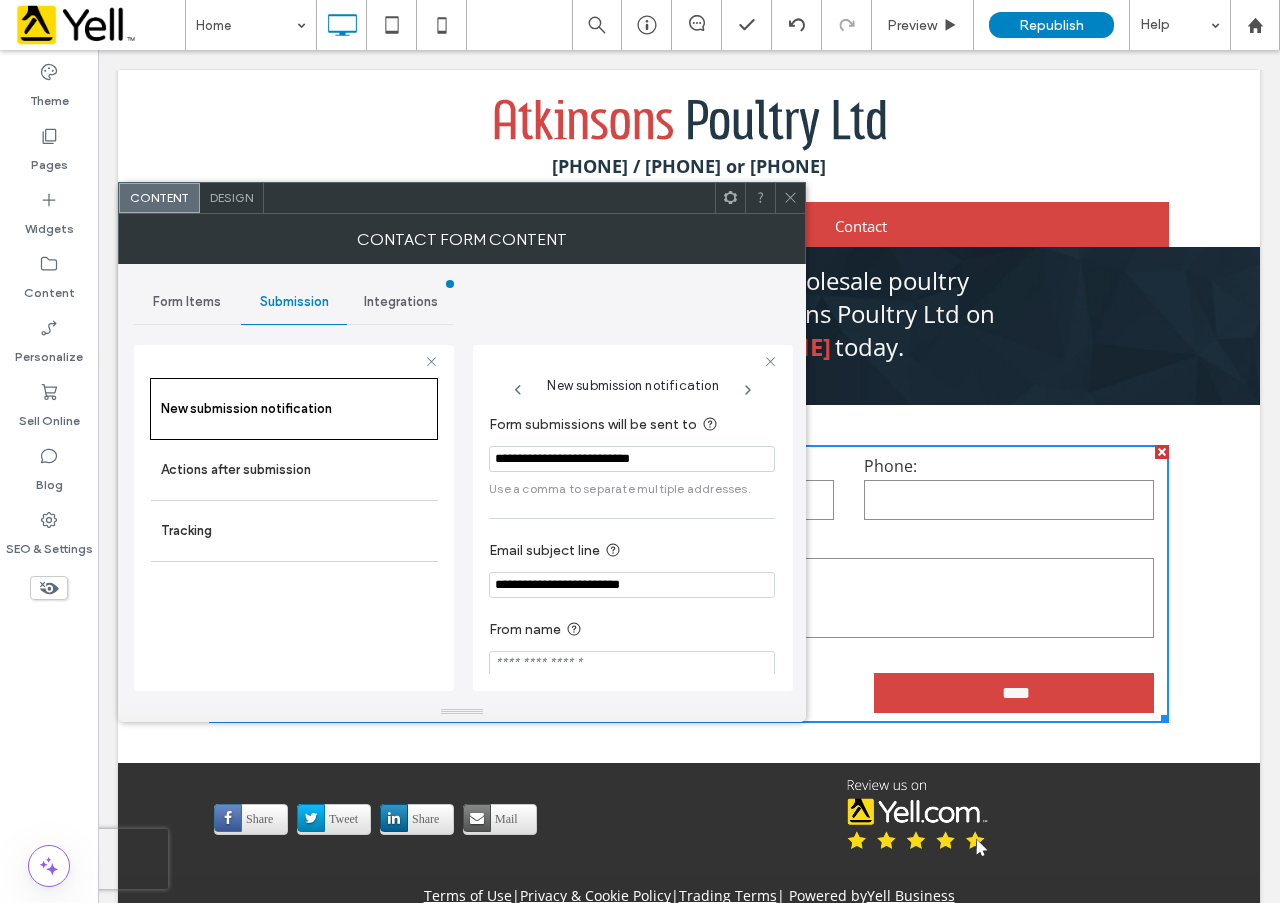 click at bounding box center [790, 198] 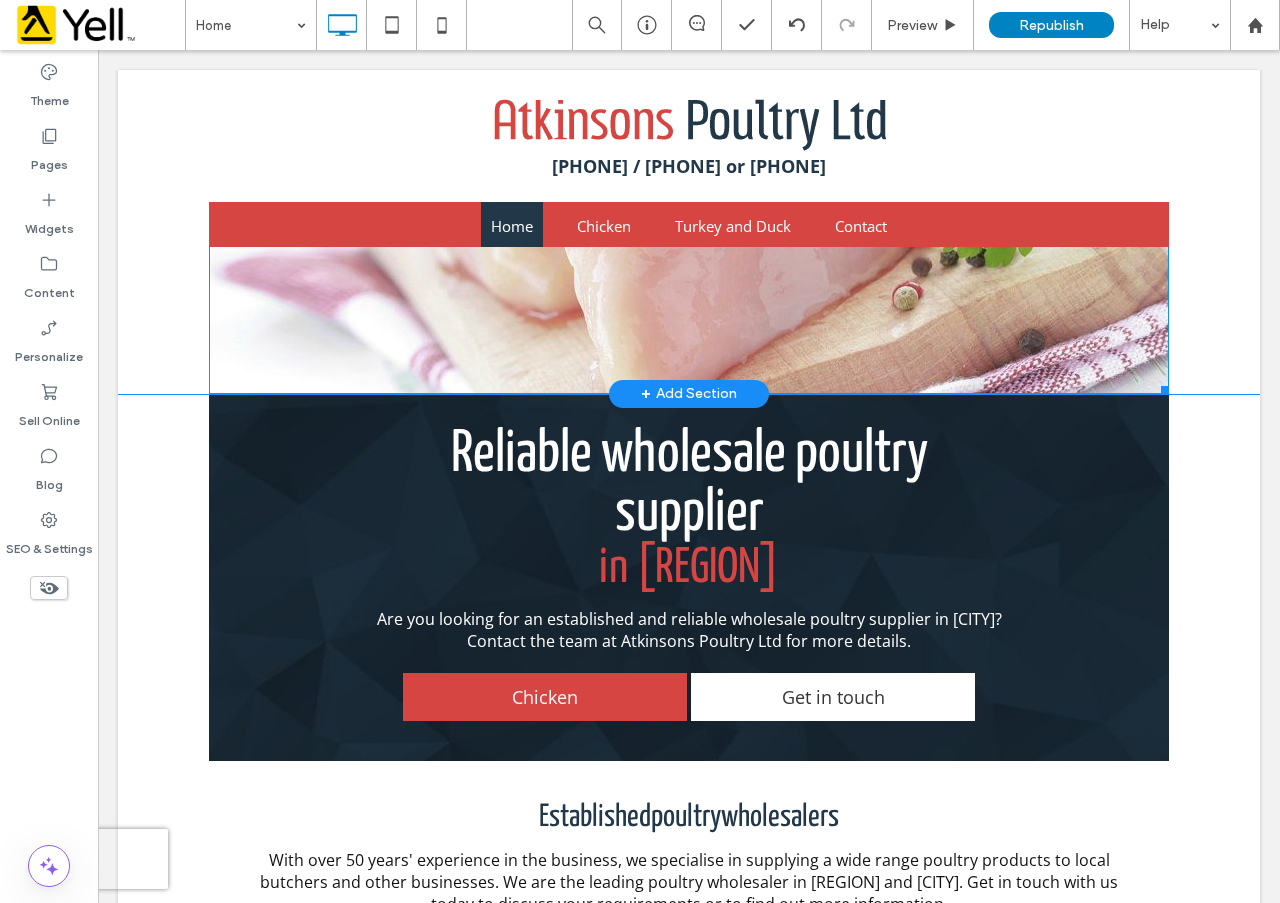 scroll, scrollTop: 0, scrollLeft: 0, axis: both 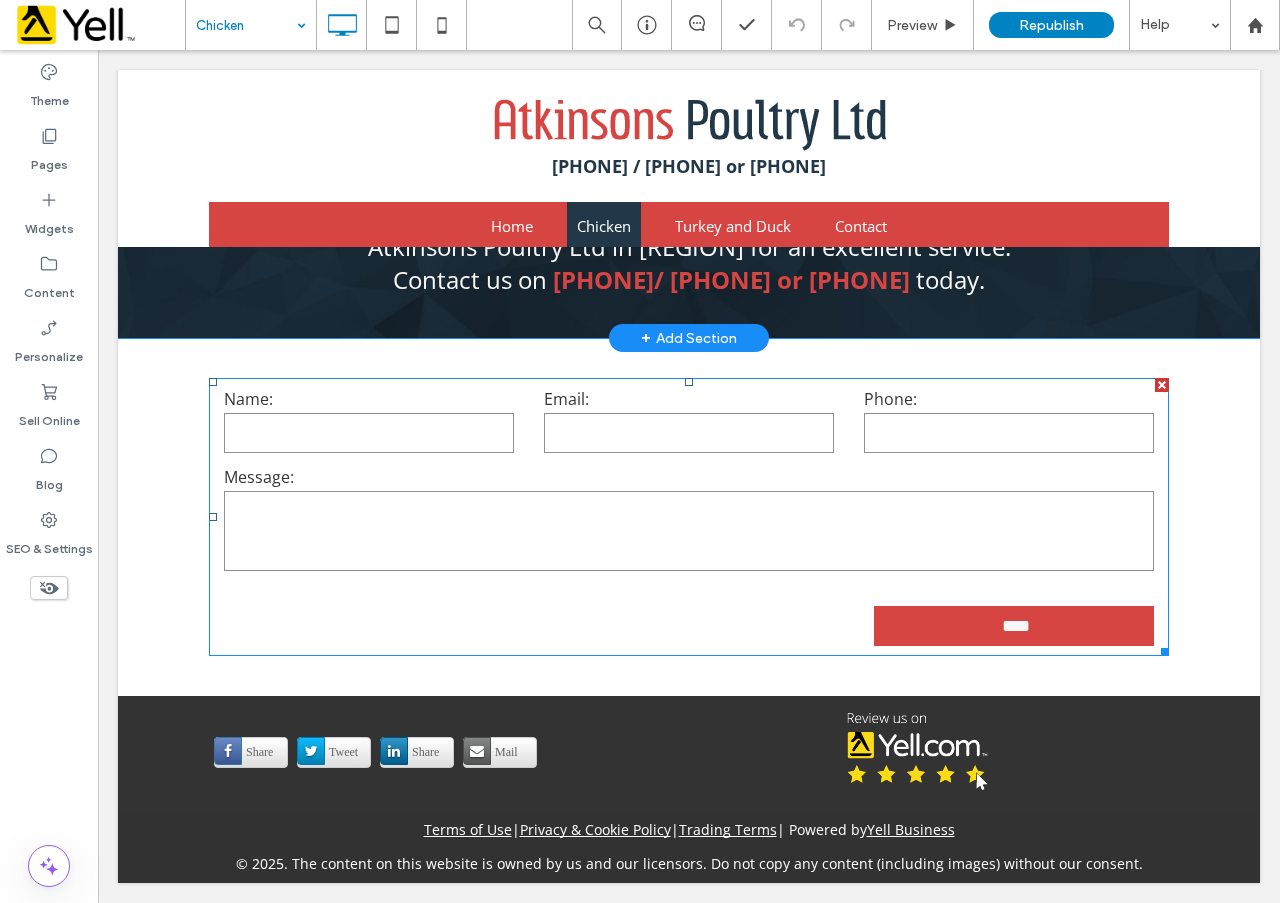 click at bounding box center [689, 531] 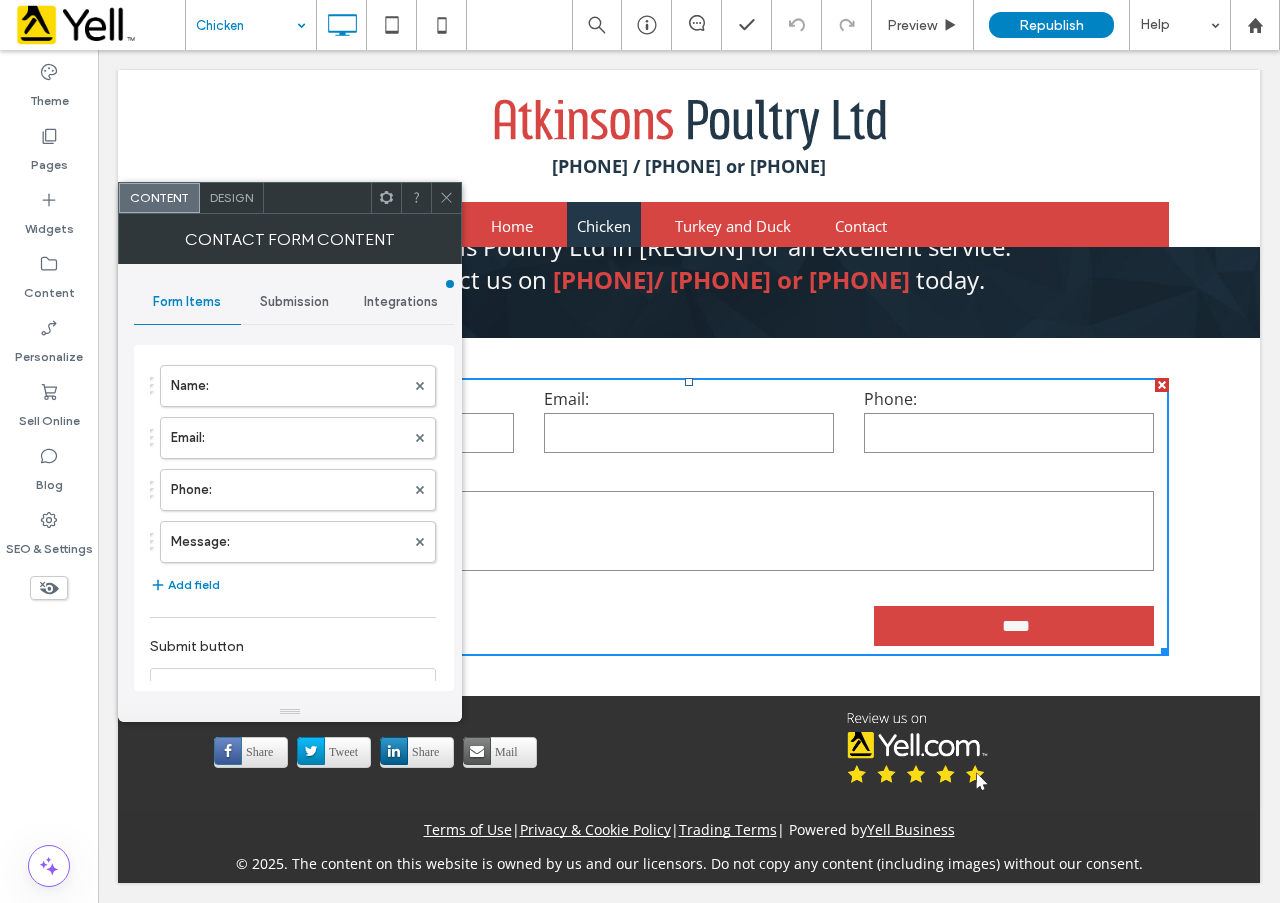 type on "****" 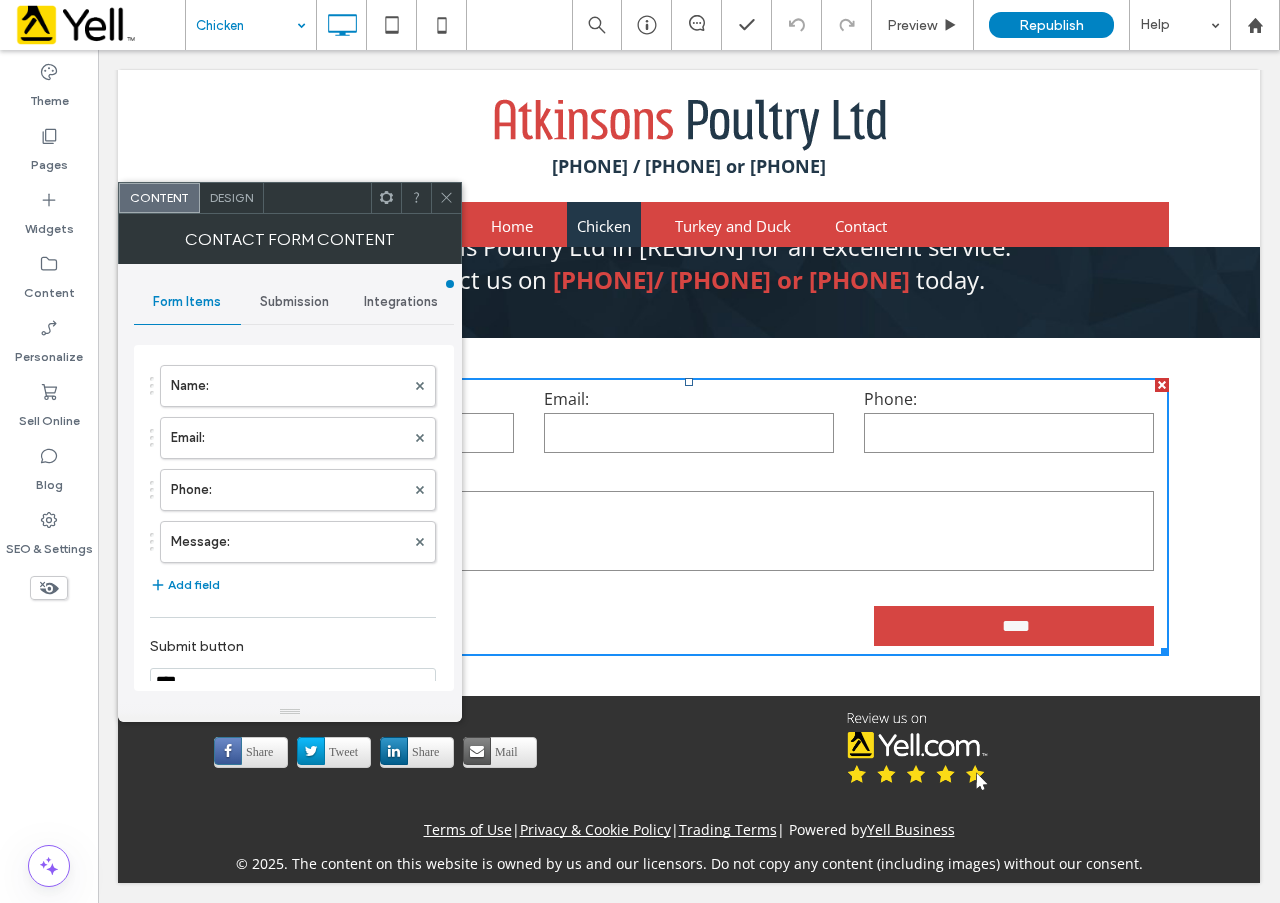 click at bounding box center (689, 531) 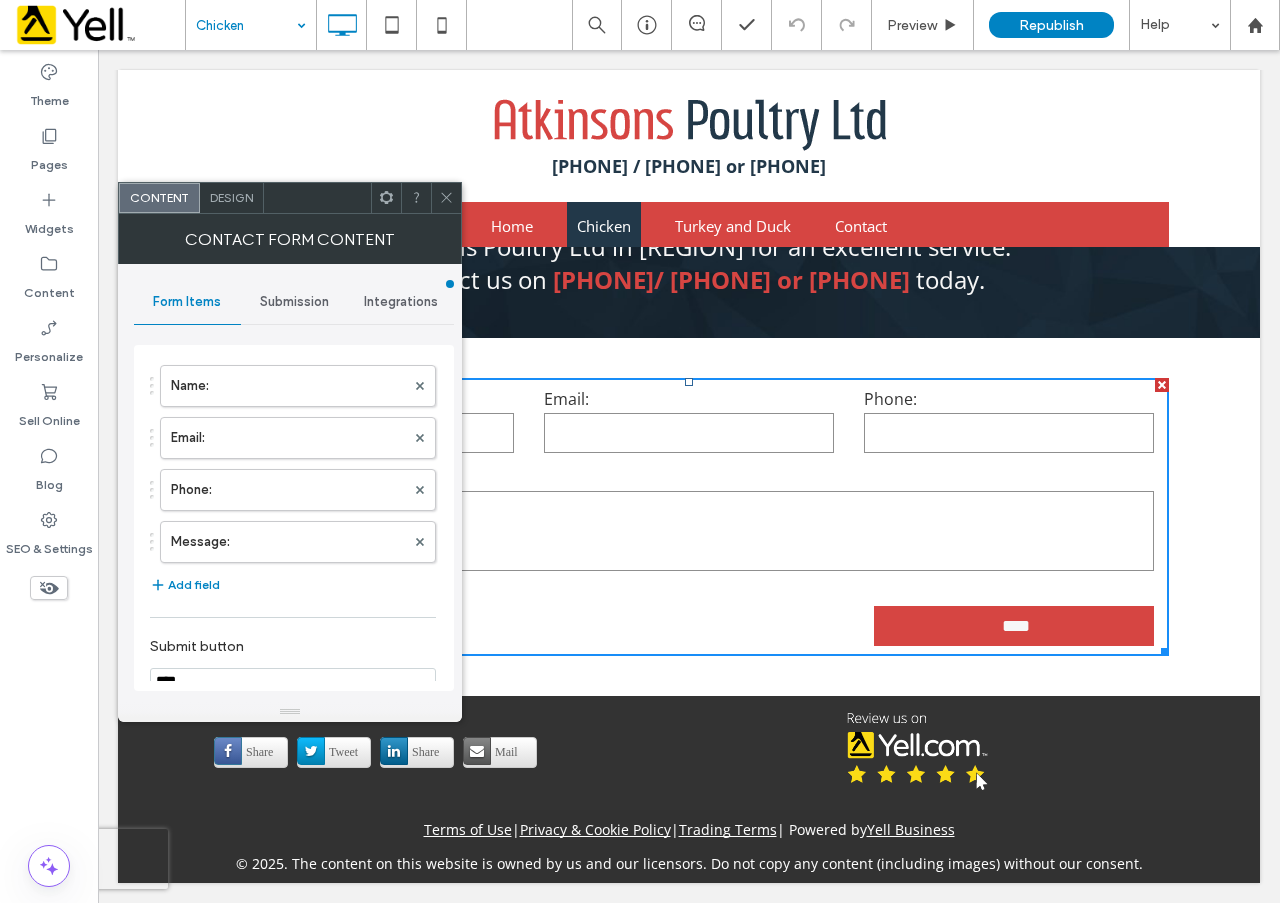 click on "Submission" at bounding box center (294, 302) 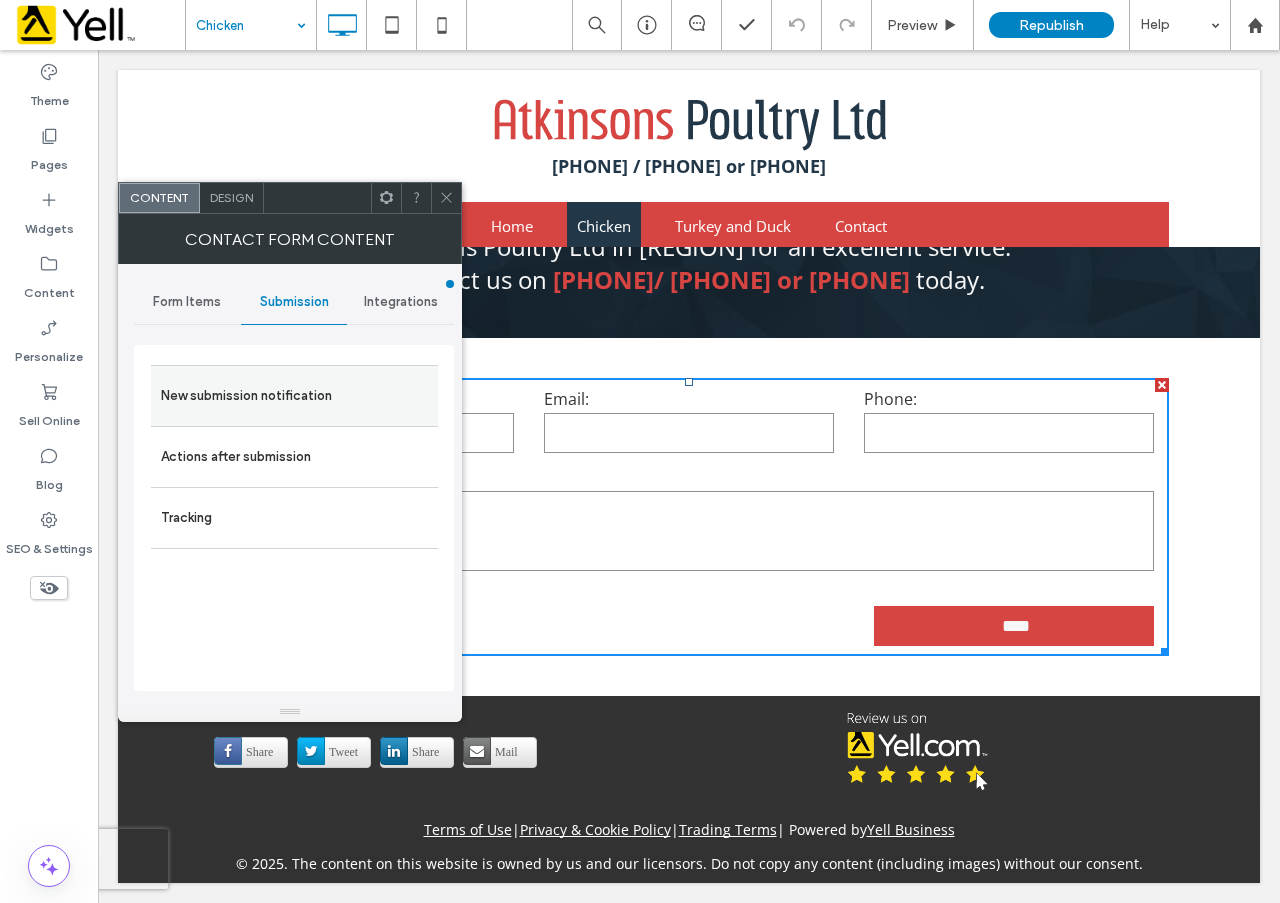 click on "New submission notification" at bounding box center (294, 396) 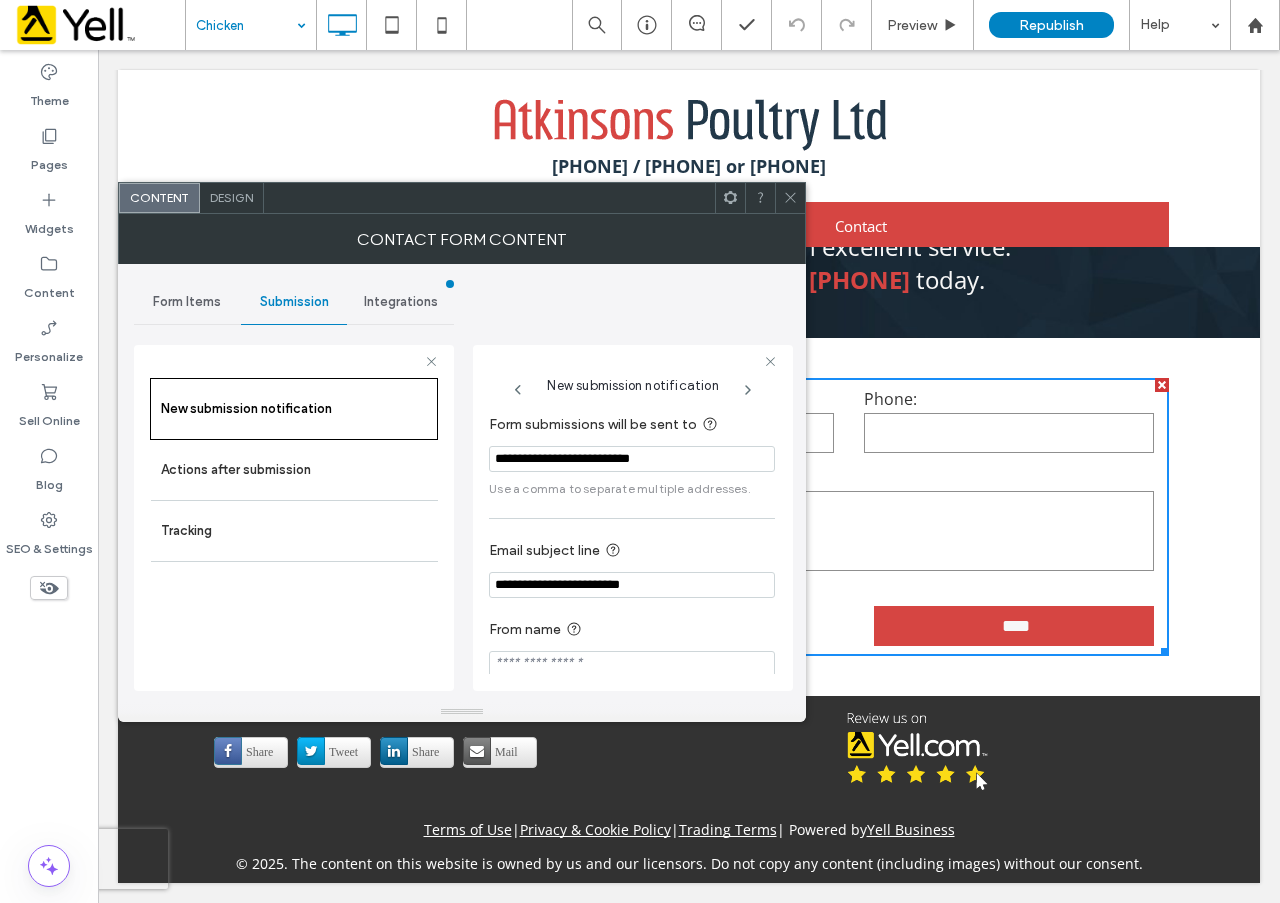 click on "Contact Form Content" at bounding box center (462, 239) 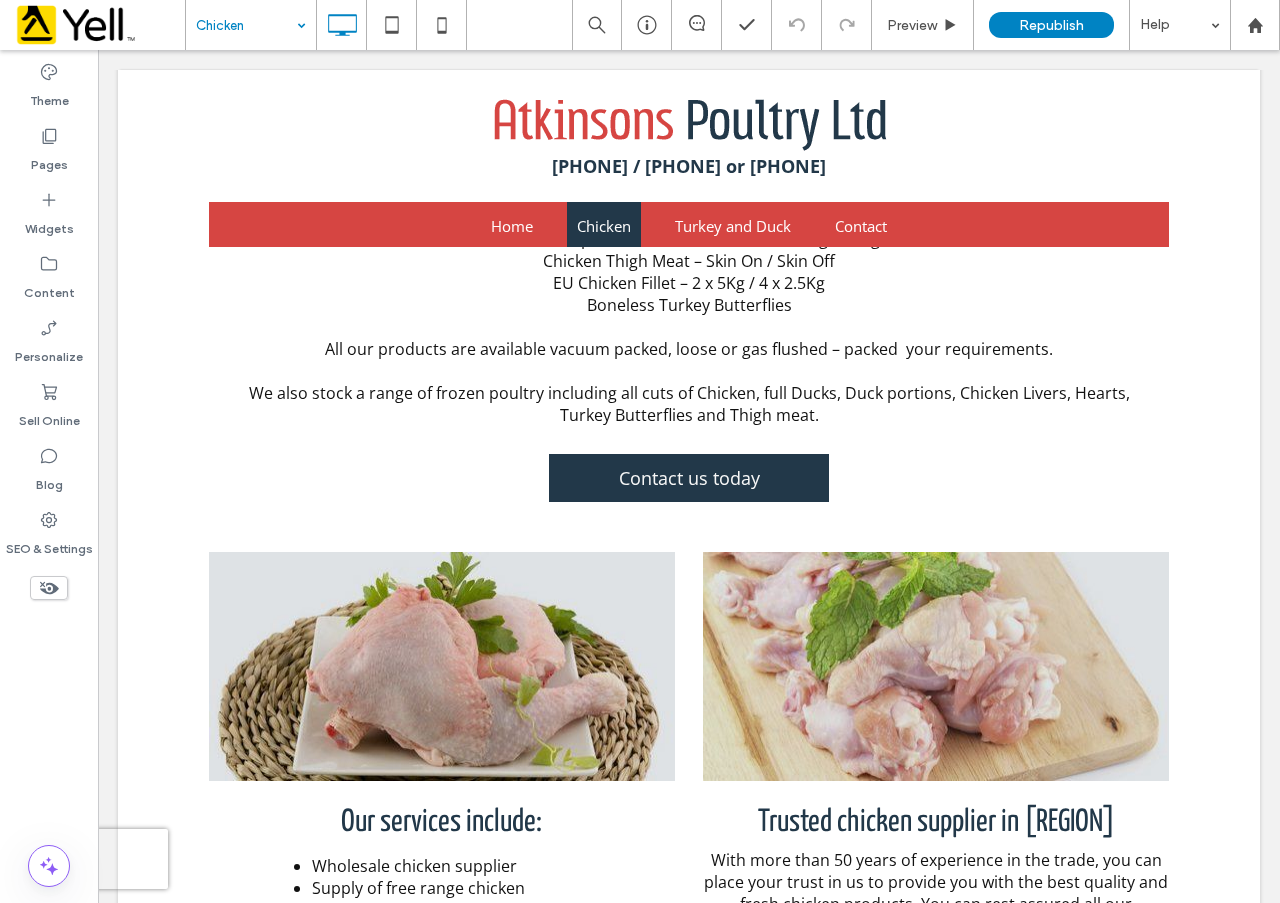 scroll, scrollTop: 1355, scrollLeft: 0, axis: vertical 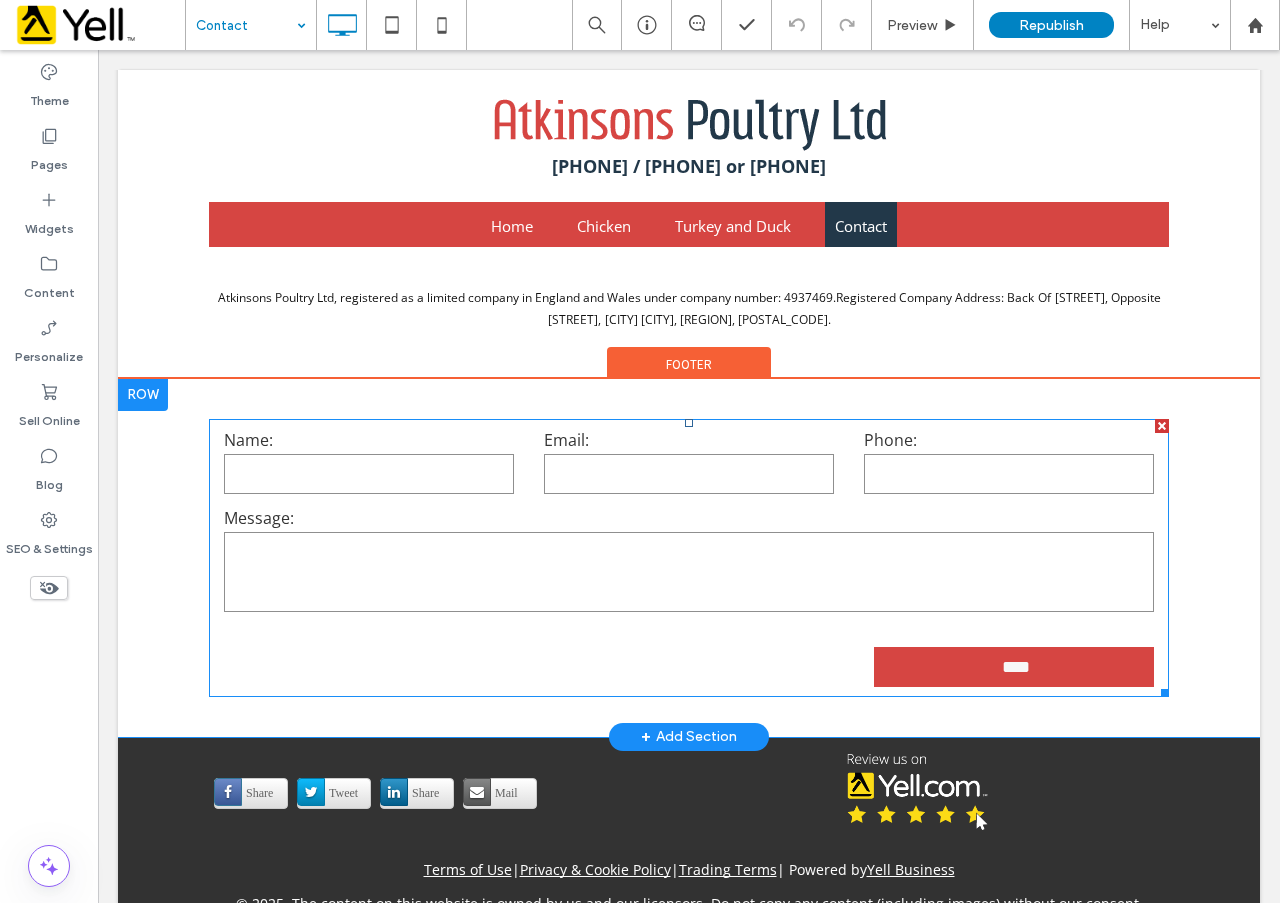click at bounding box center (689, 572) 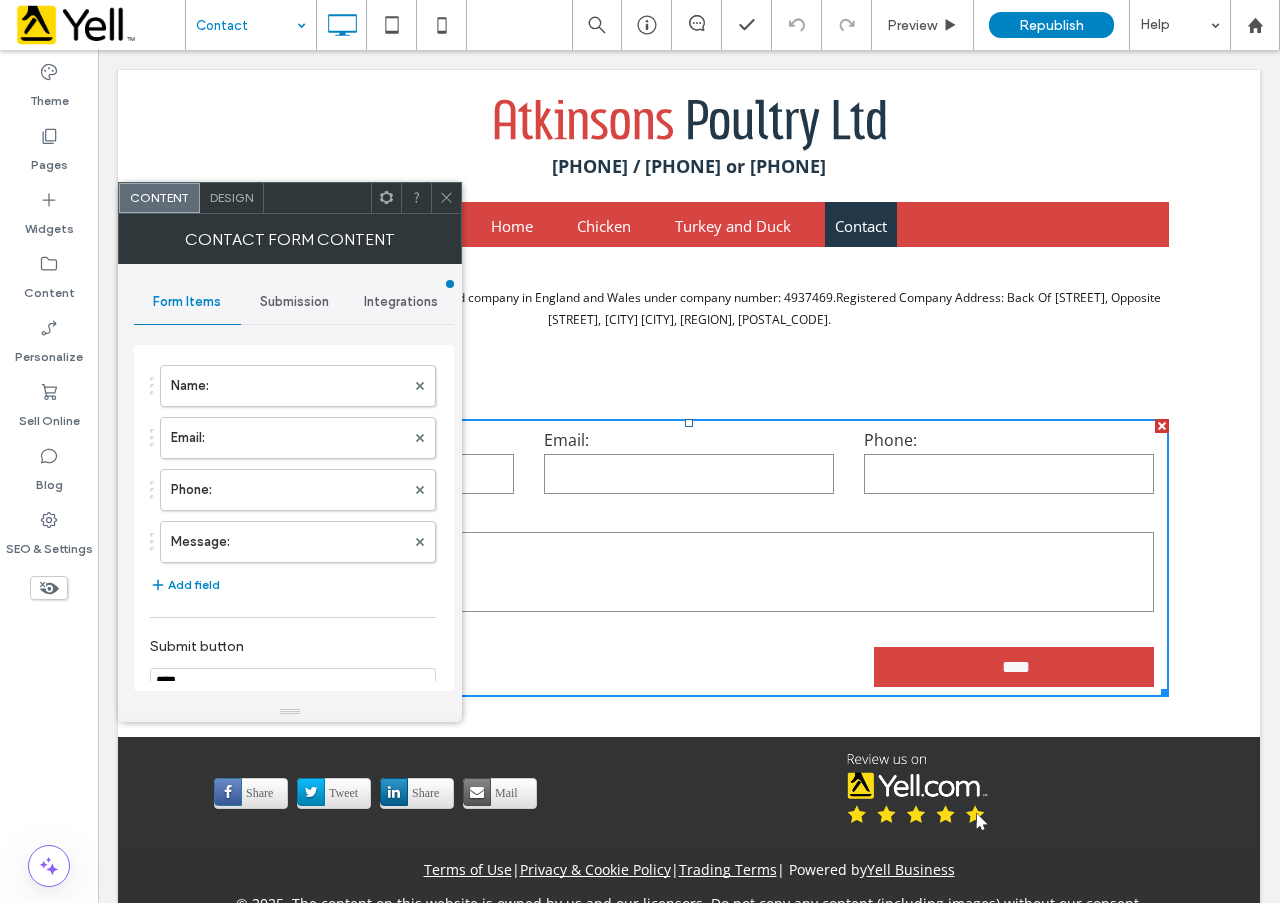 click on "Submission" at bounding box center [294, 302] 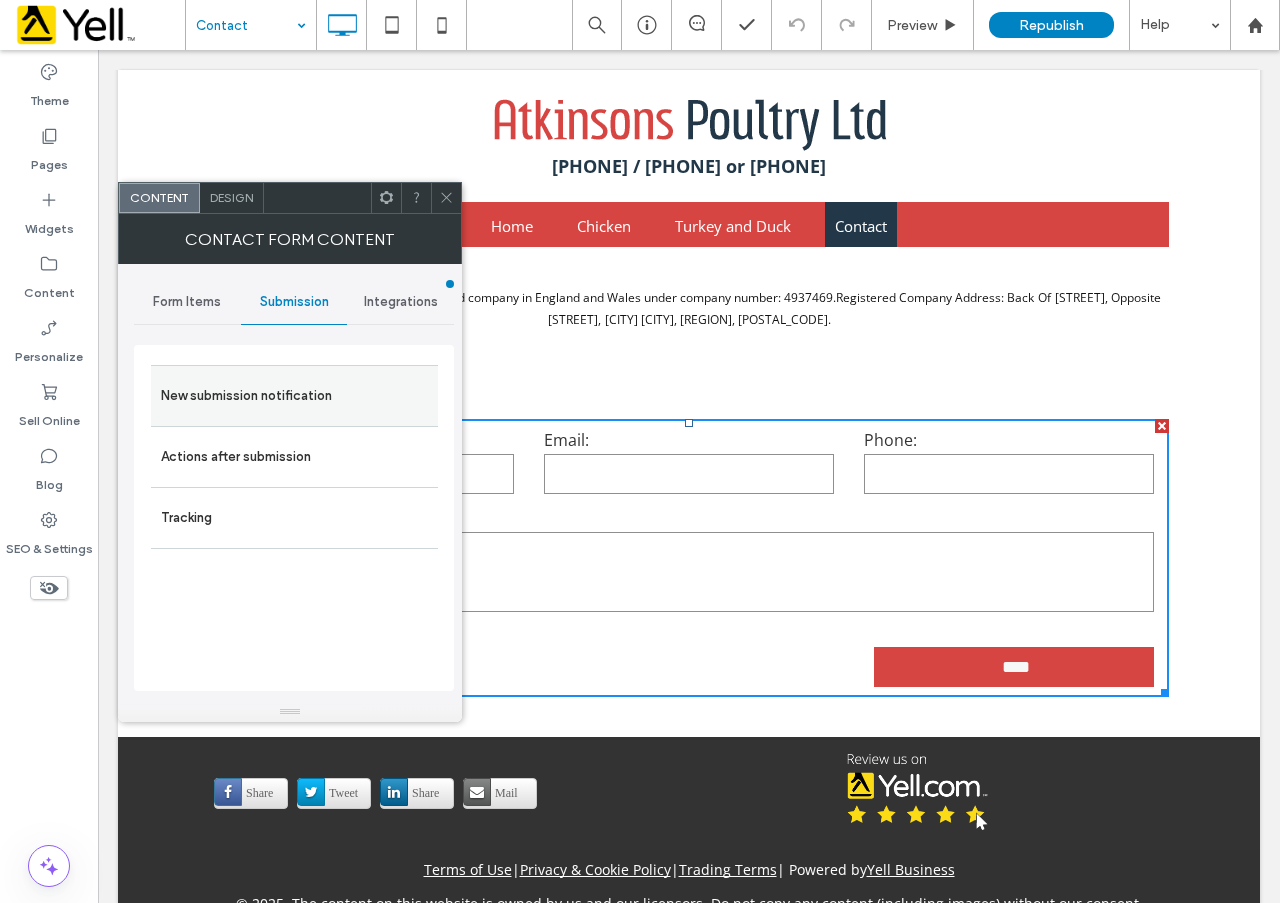 click on "New submission notification" at bounding box center (294, 396) 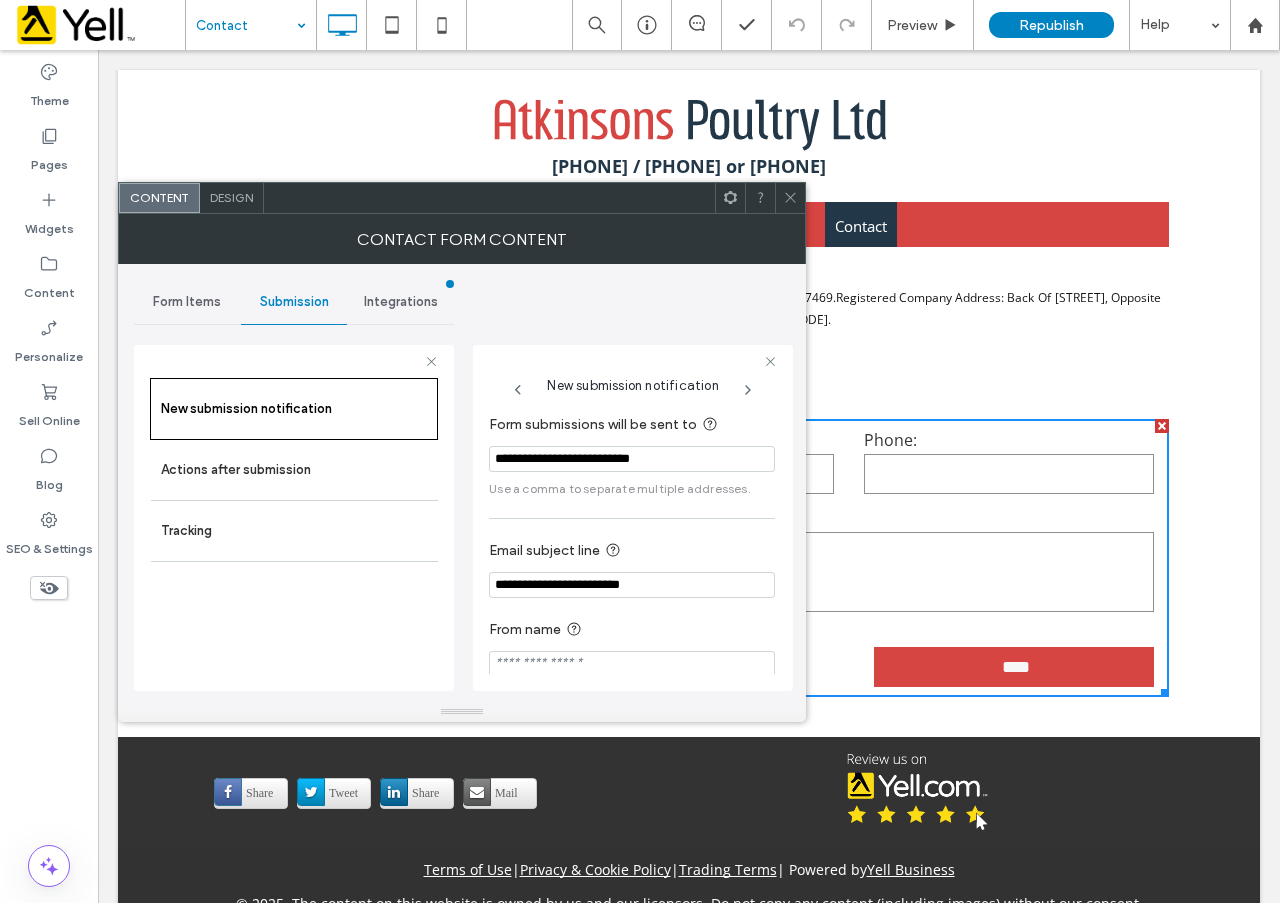 click at bounding box center [790, 198] 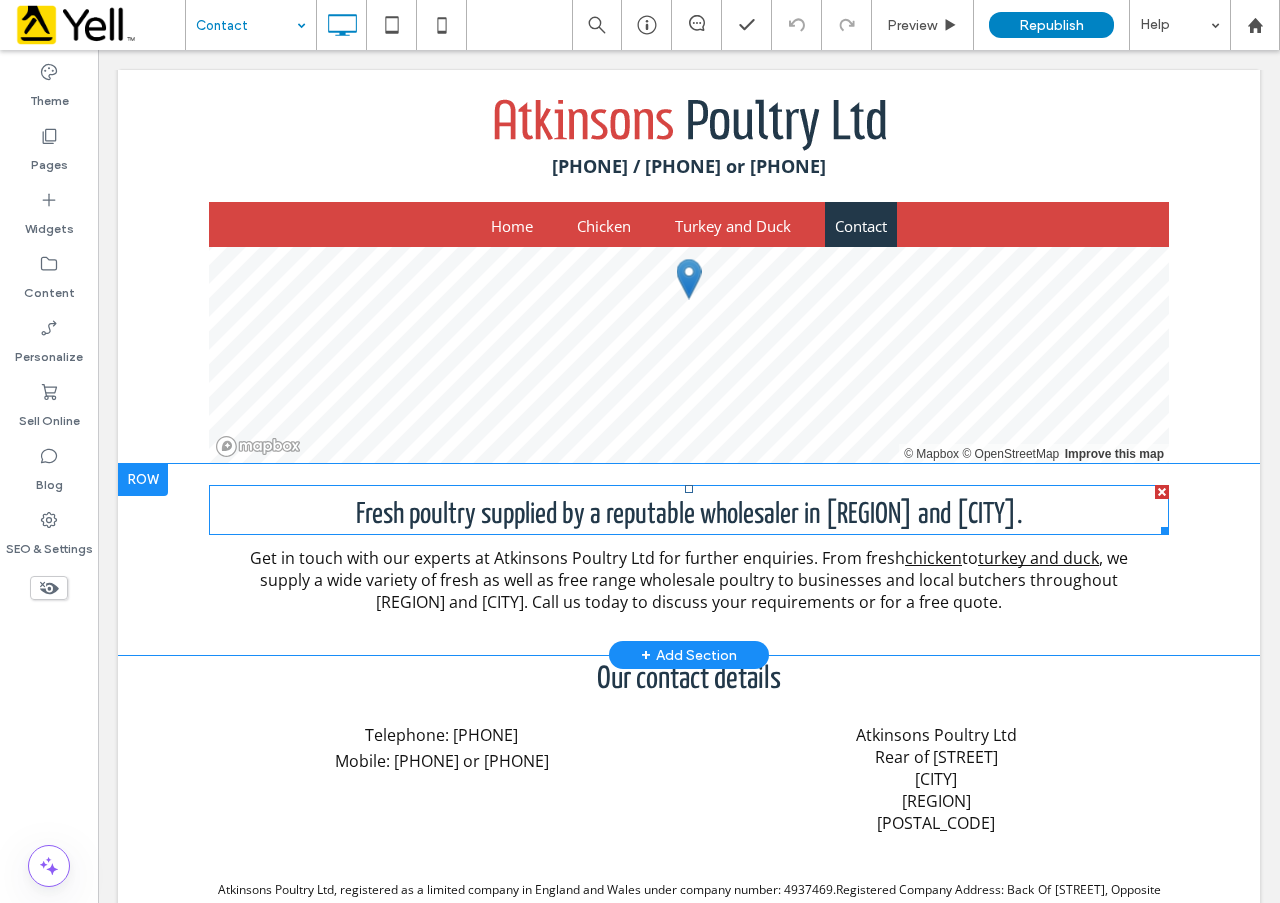 scroll, scrollTop: 0, scrollLeft: 0, axis: both 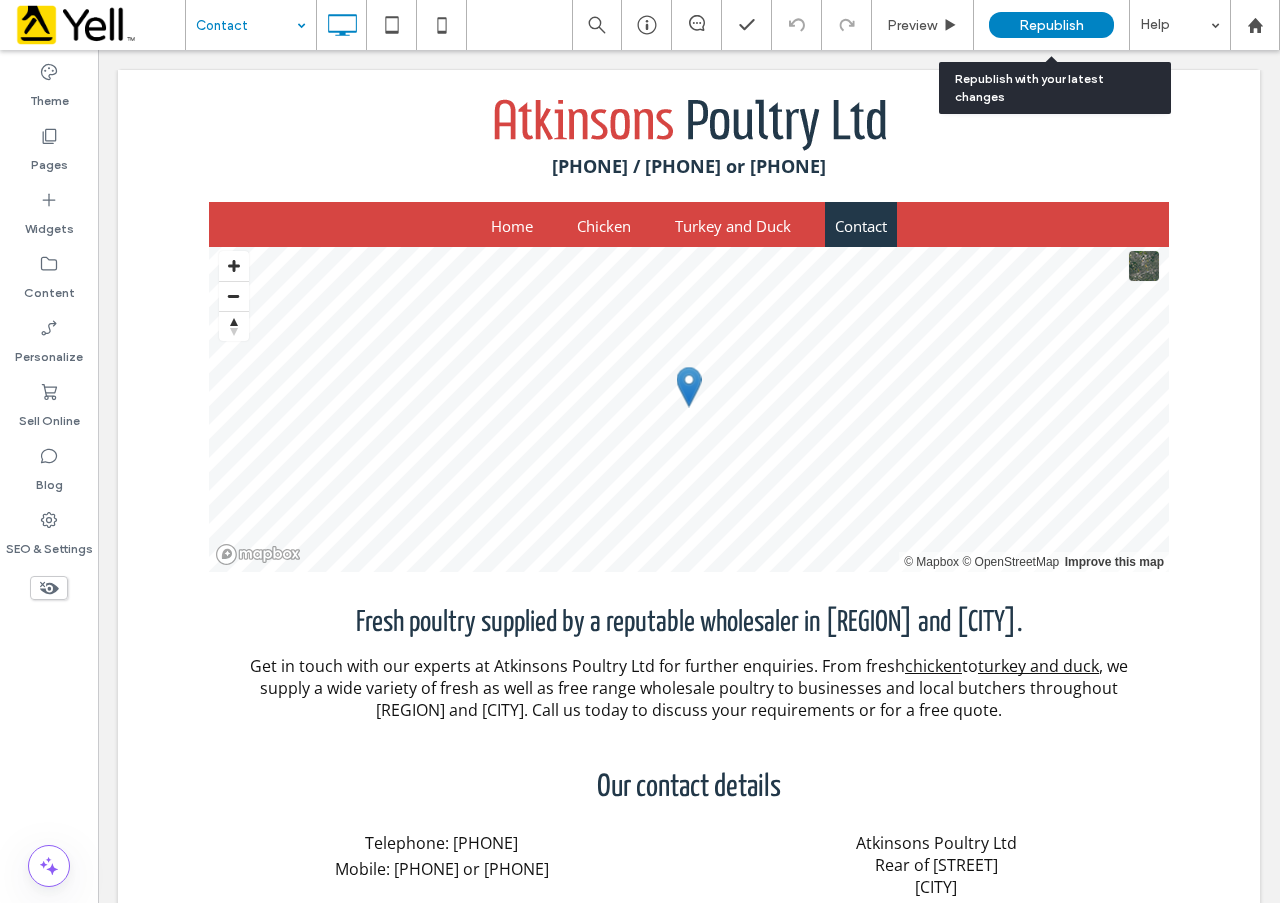 click on "Republish" at bounding box center (1051, 25) 